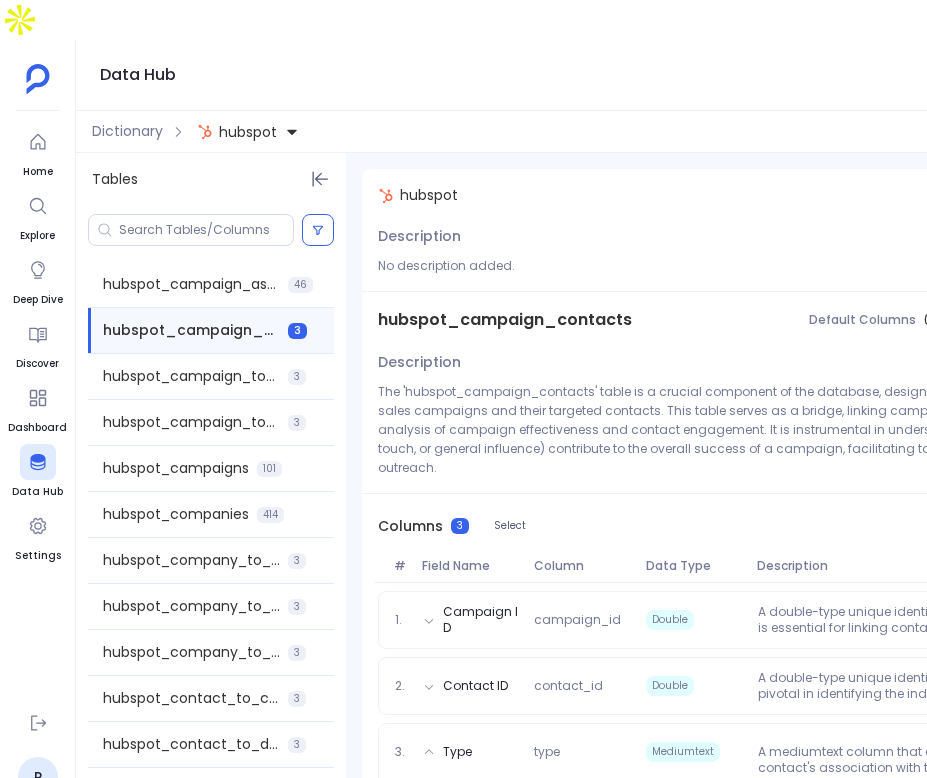scroll, scrollTop: 0, scrollLeft: 0, axis: both 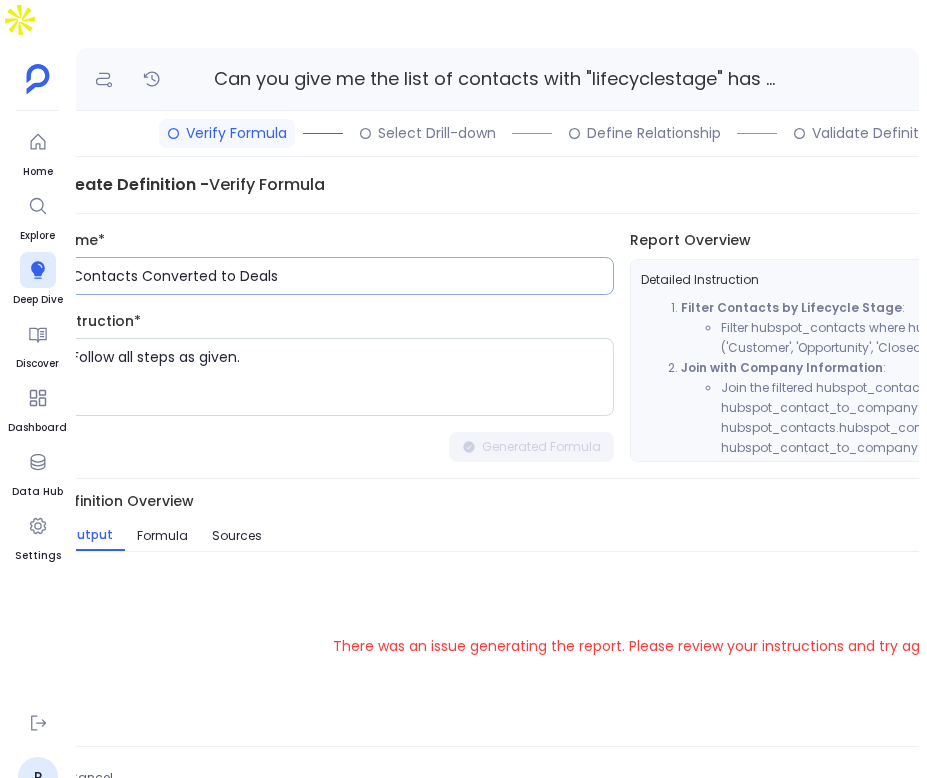 click on "Contacts Converted to Deals" at bounding box center [334, 276] 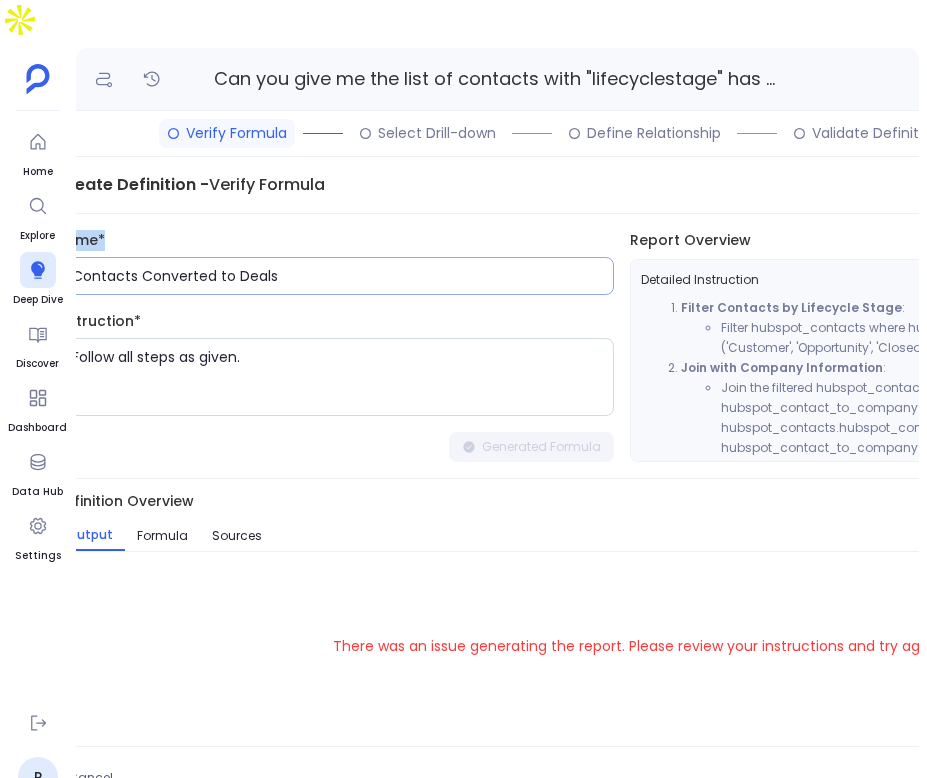 click on "Contacts Converted to Deals" at bounding box center [334, 276] 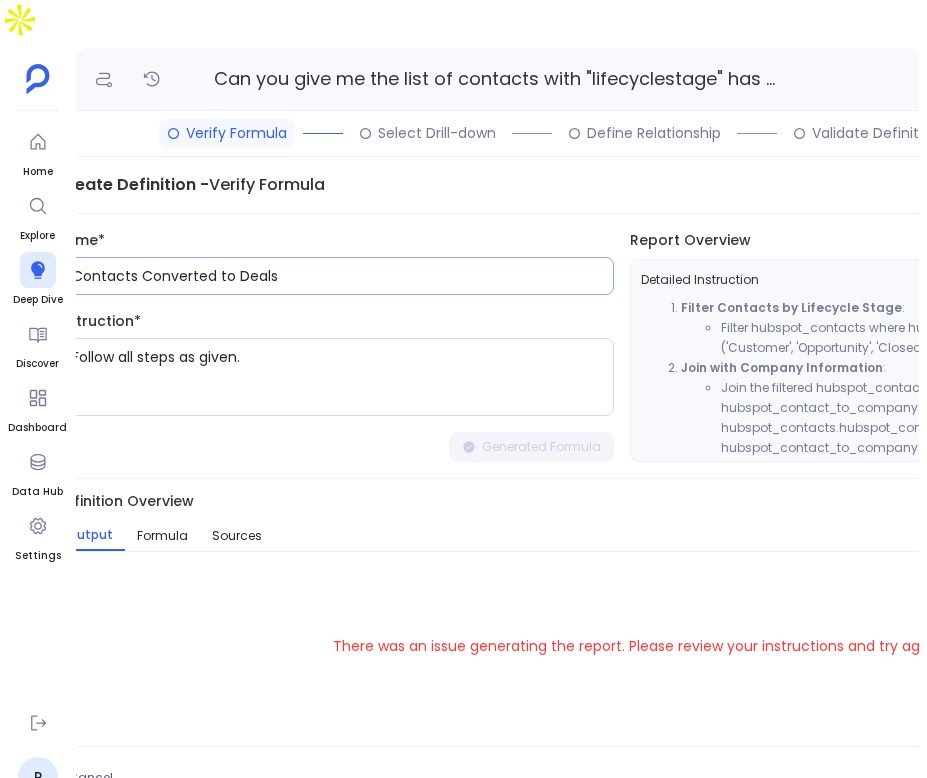 click on "Contacts Converted to Deals" at bounding box center (342, 276) 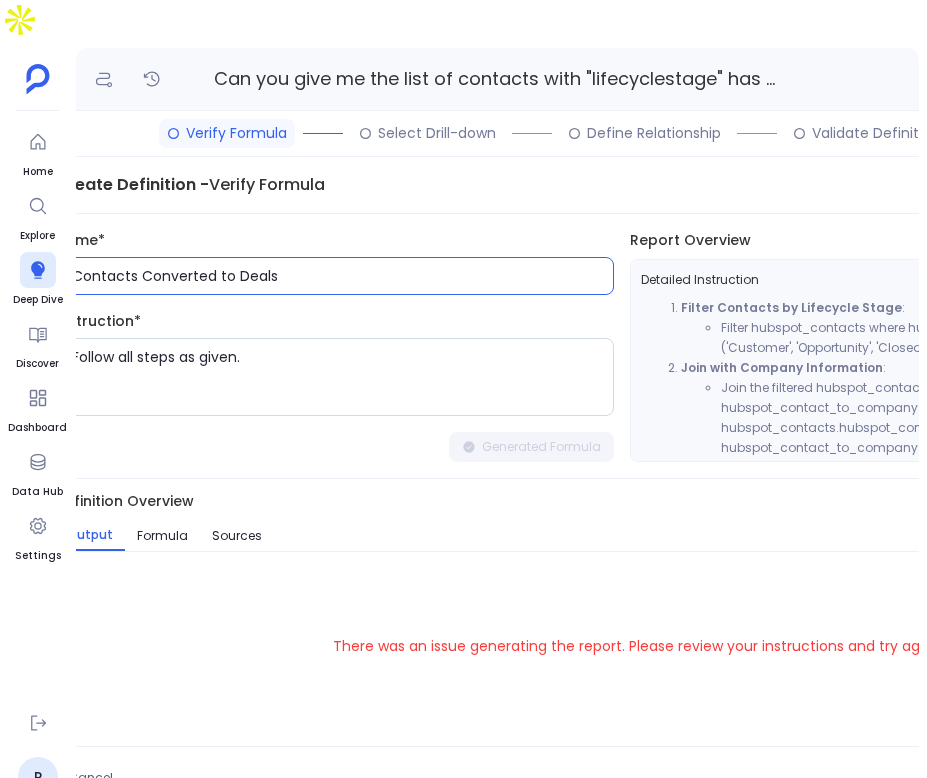 click on "Contacts Converted to Deals" at bounding box center (342, 276) 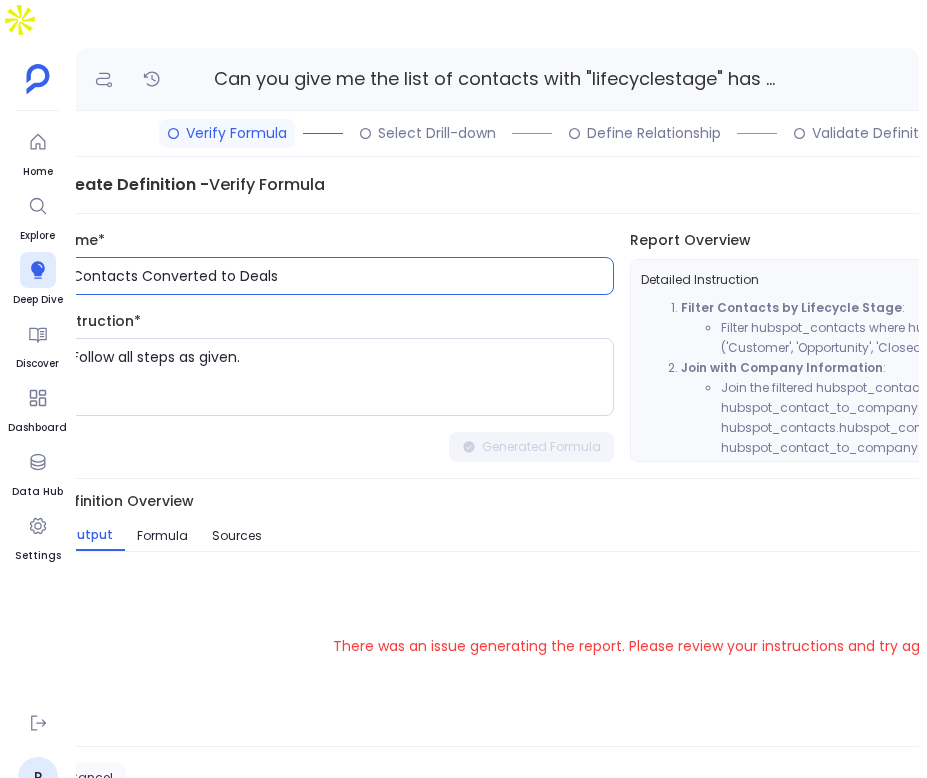 click on "Cancel" at bounding box center (90, 778) 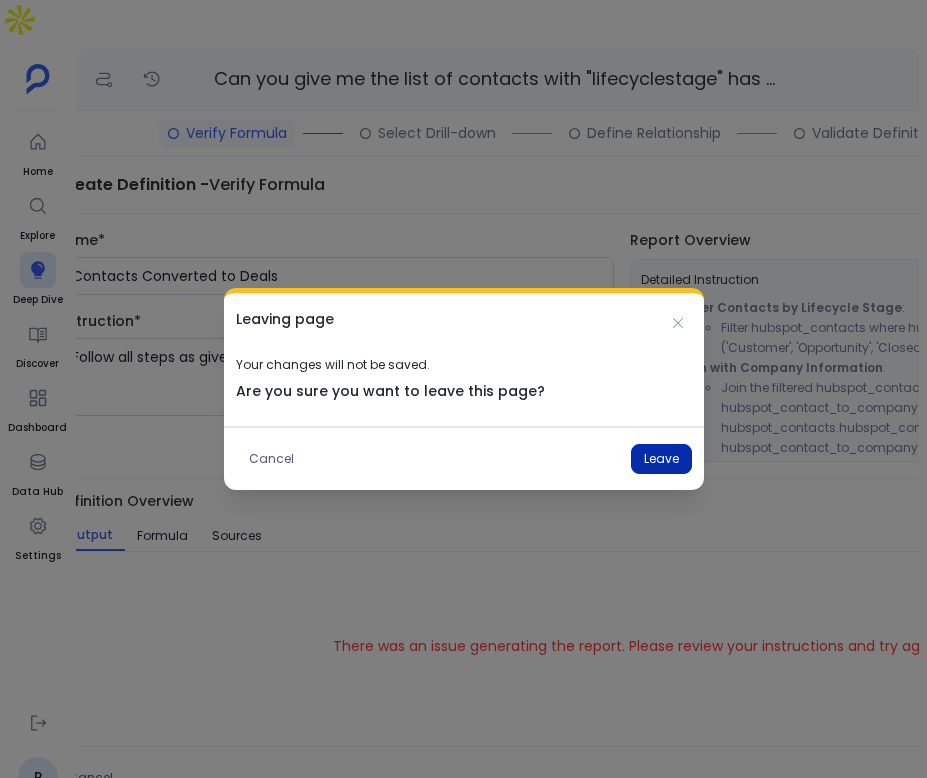 click on "Leave" at bounding box center [661, 459] 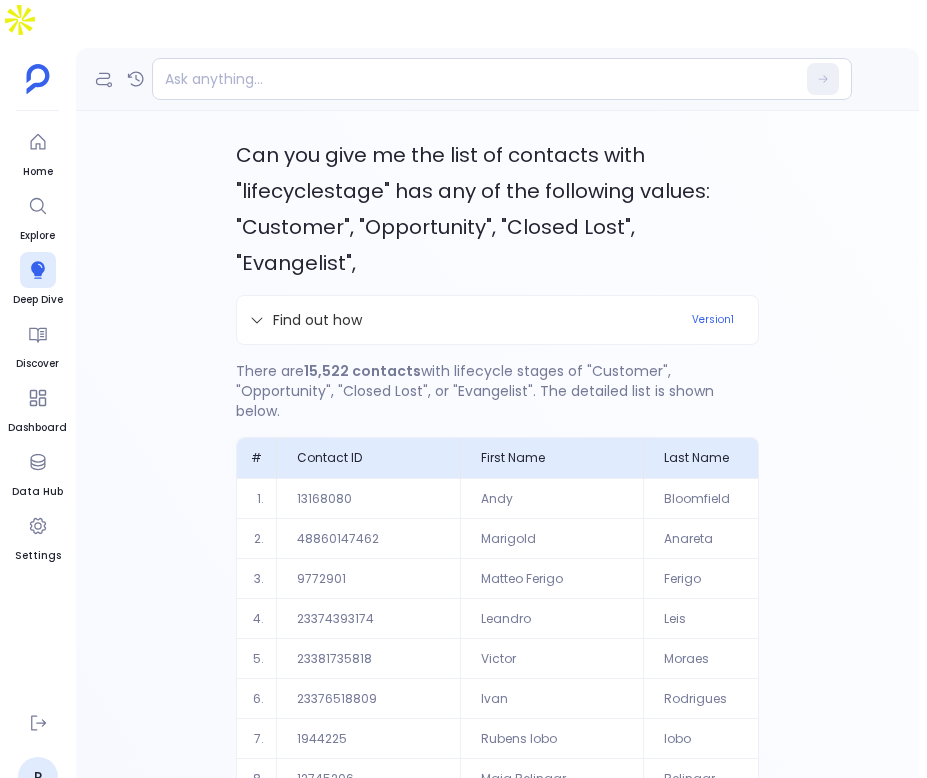 scroll, scrollTop: 160, scrollLeft: 0, axis: vertical 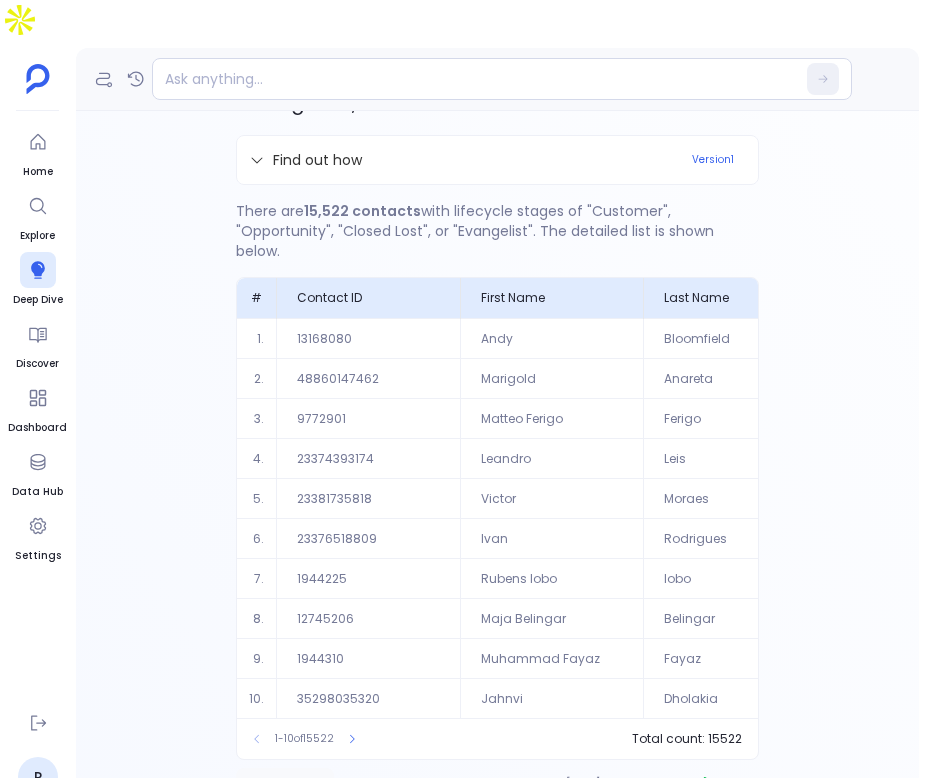 click on "Definition" at bounding box center [285, 784] 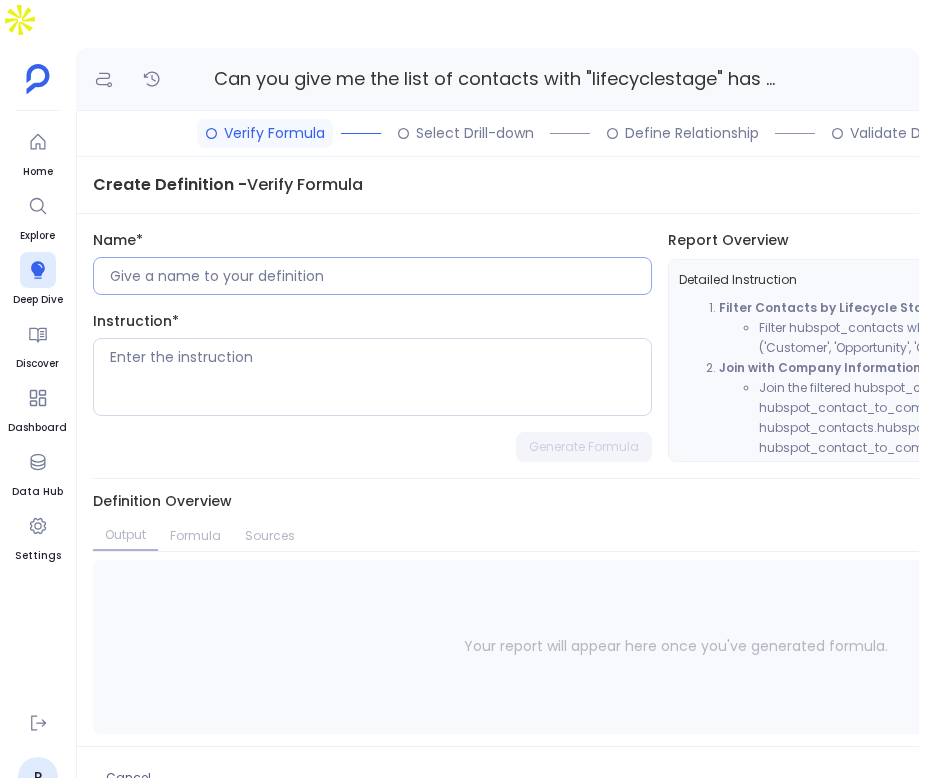 click at bounding box center [372, 276] 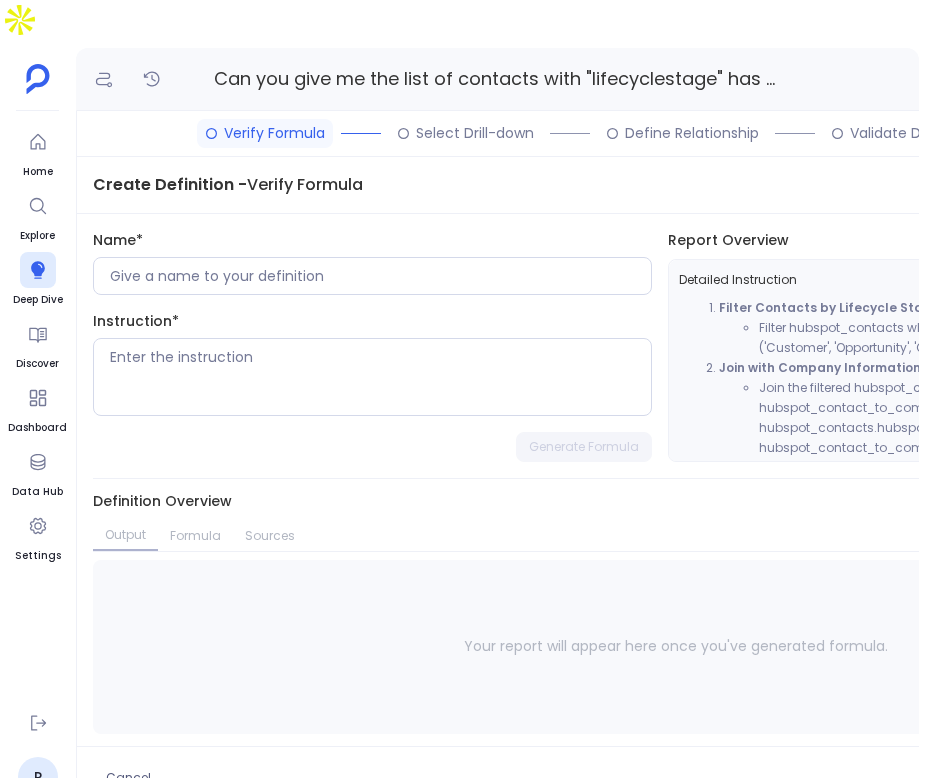 click on "Name*" at bounding box center (372, 262) 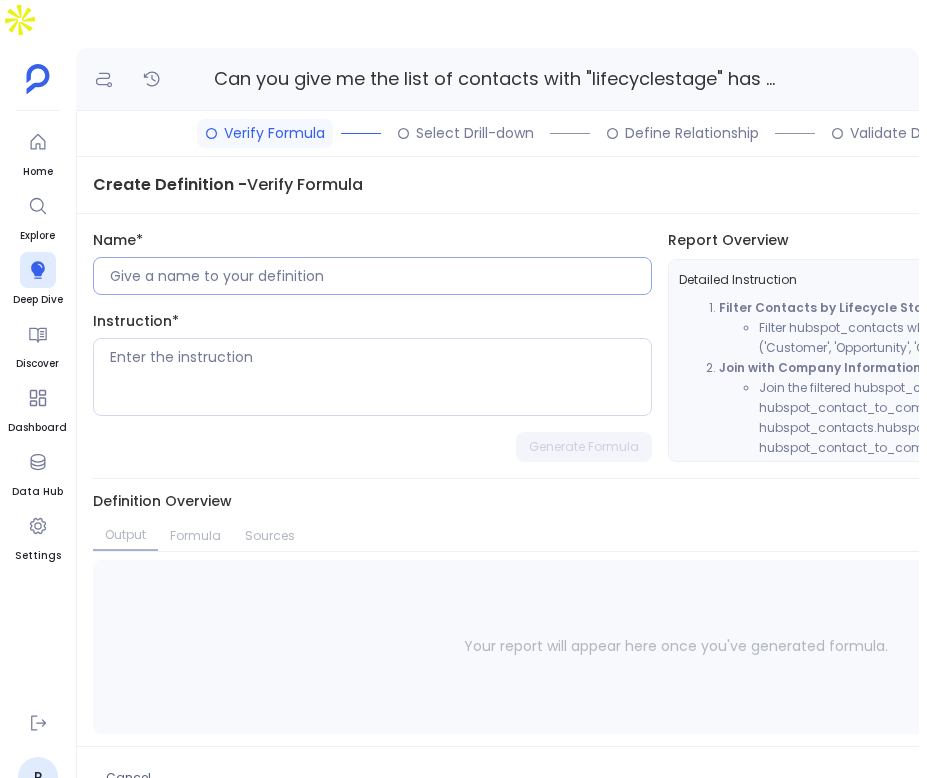 click at bounding box center [380, 276] 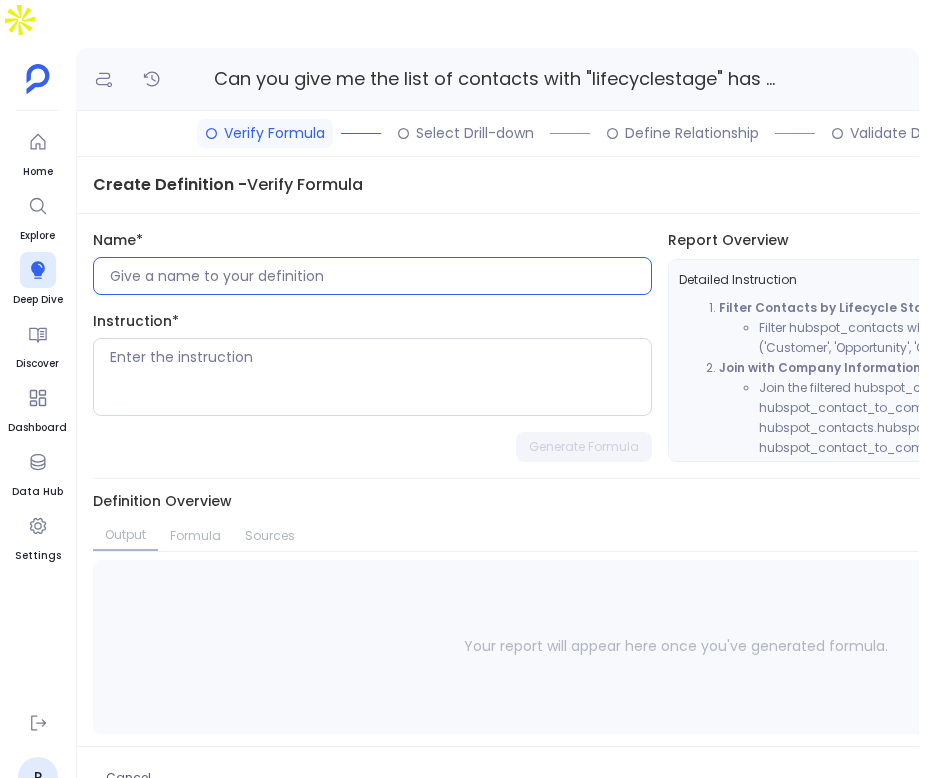 paste on "Contacts Converted to Deals" 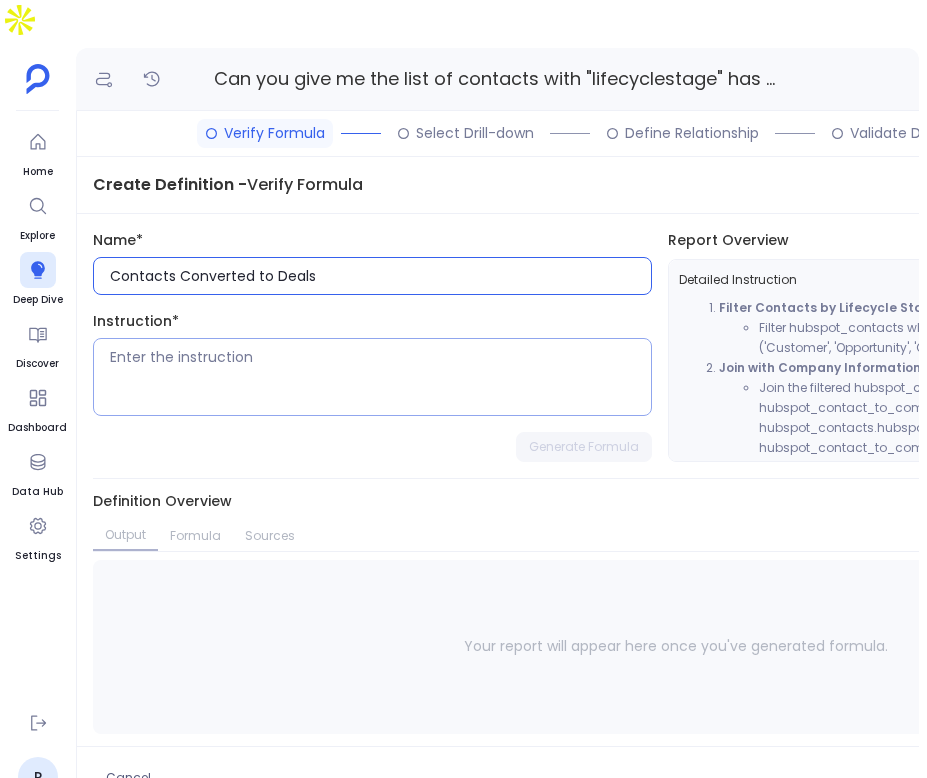 type on "Contacts Converted to Deals" 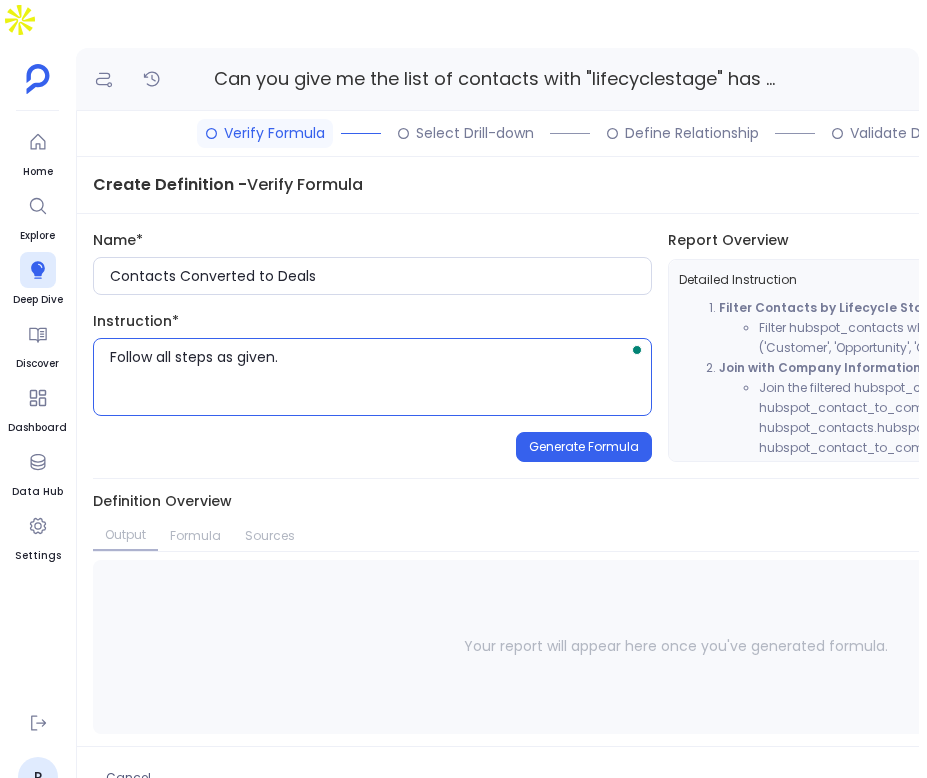 click on "Generate Formula" at bounding box center [584, 447] 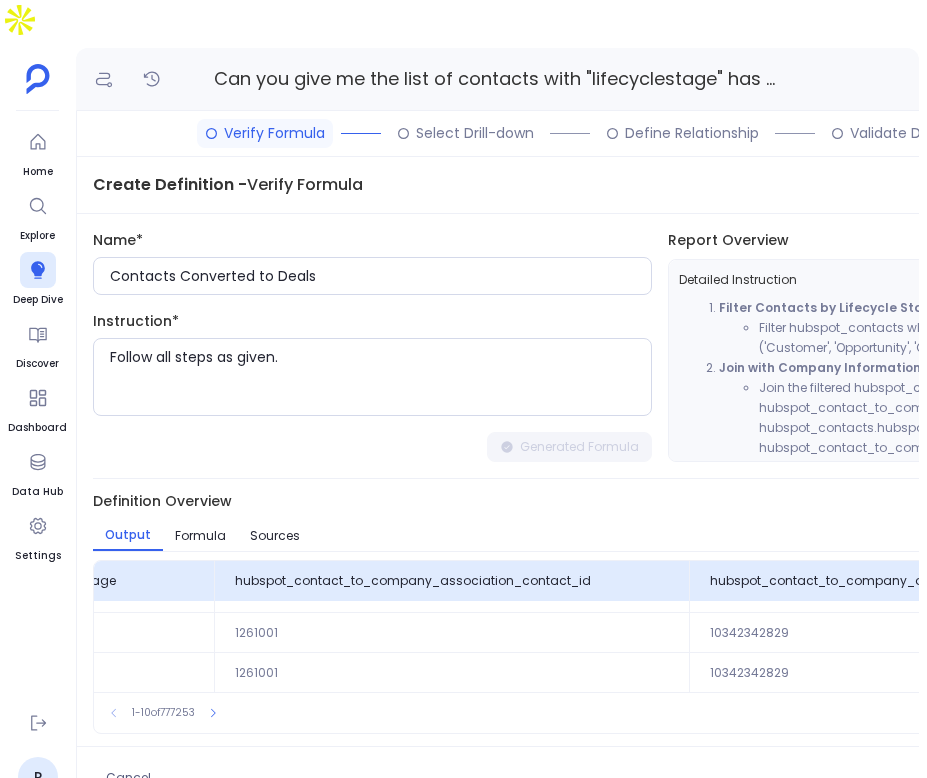 scroll, scrollTop: 312, scrollLeft: 325, axis: both 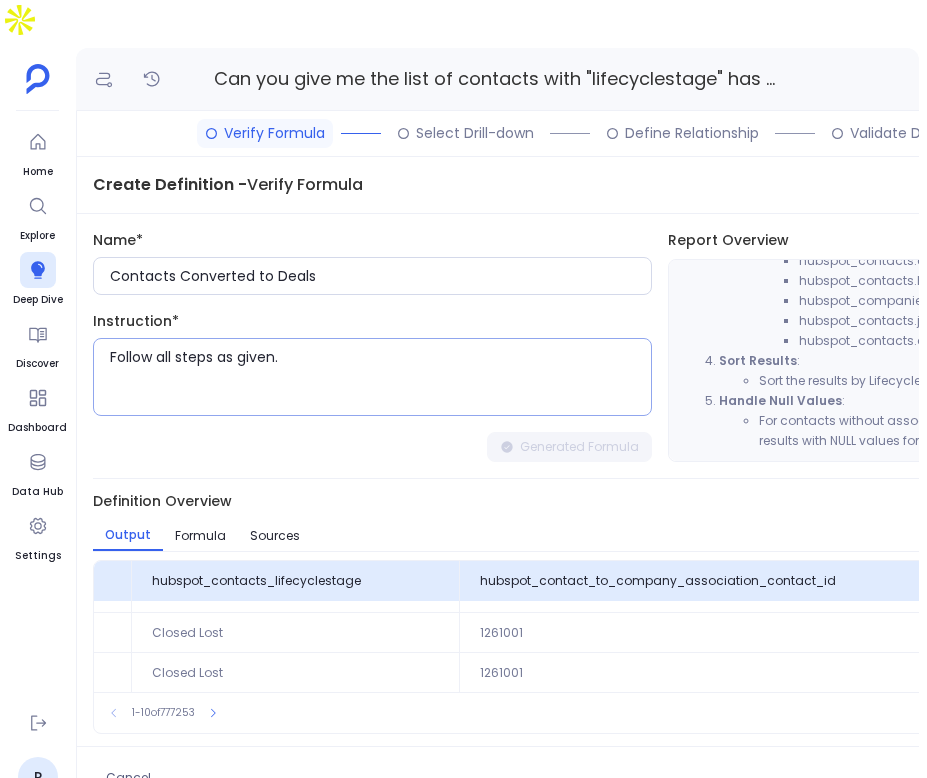 click on "Follow all steps as given." at bounding box center (380, 377) 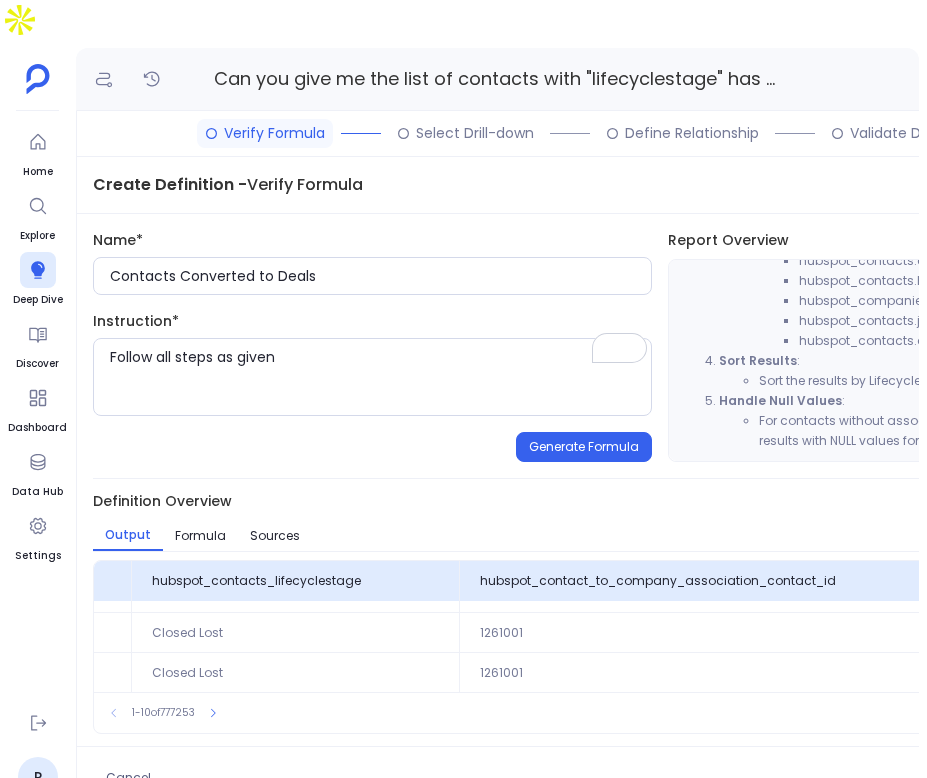 click on "Name* Contacts Converted to Deals Instruction* Follow all steps as given Generate Formula" at bounding box center (372, 346) 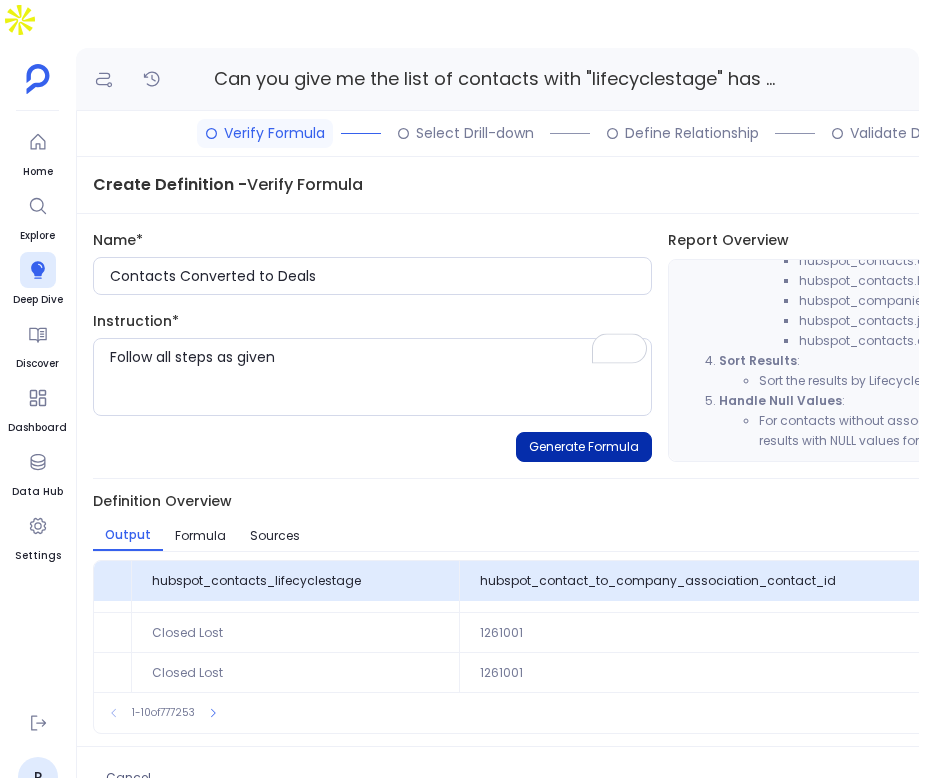 click on "Generate Formula" at bounding box center [584, 447] 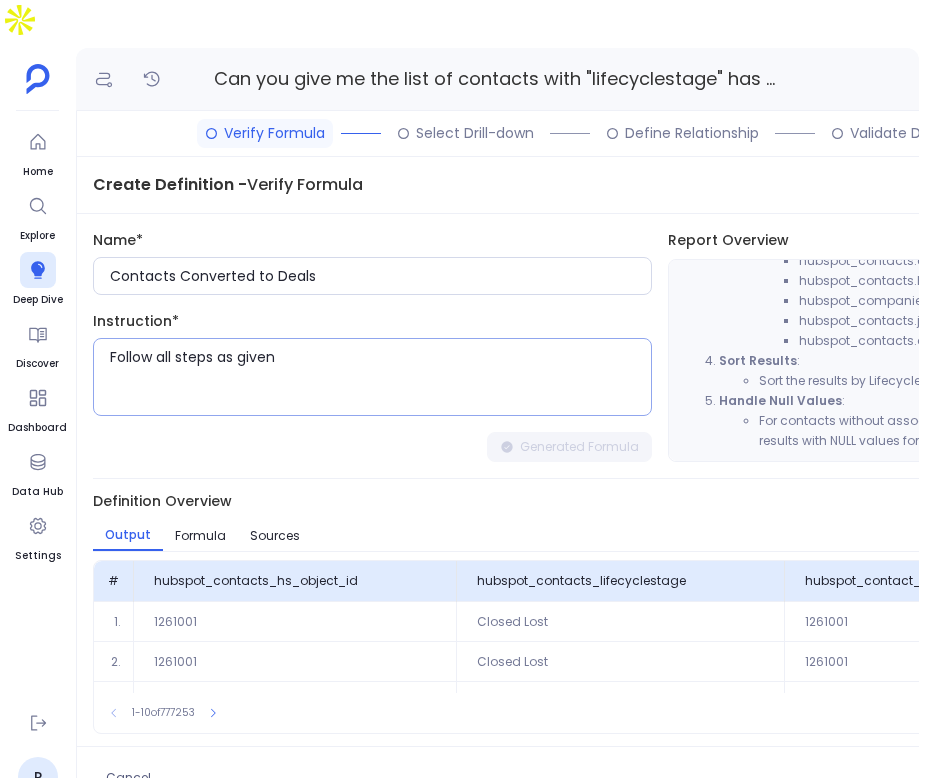 click on "Follow all steps as given" at bounding box center [380, 377] 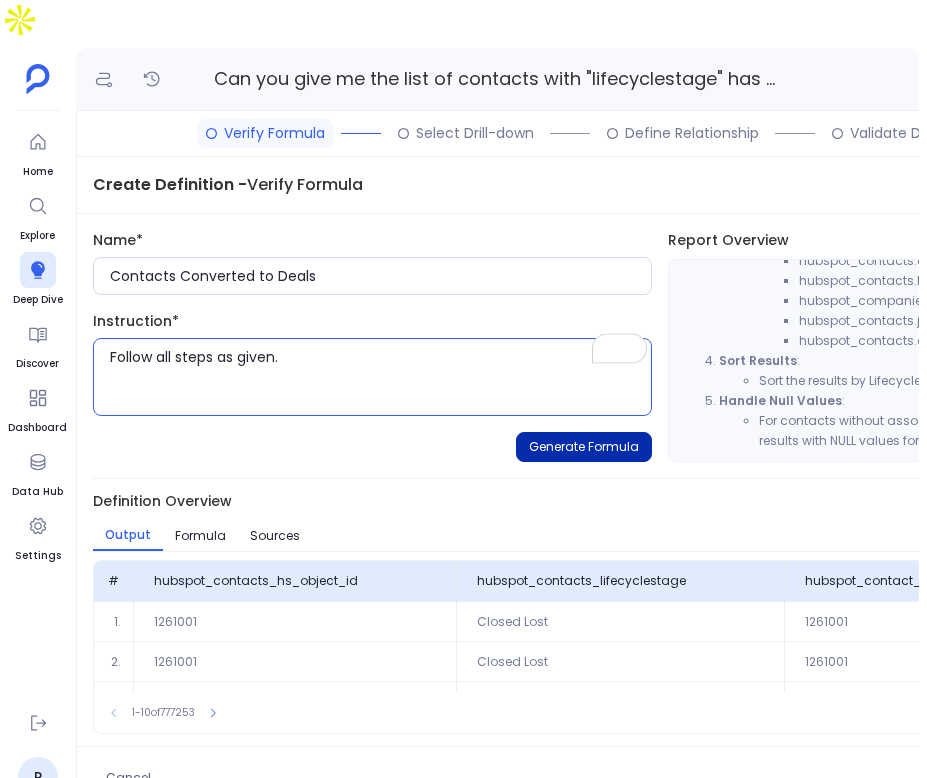type on "Follow all steps as given." 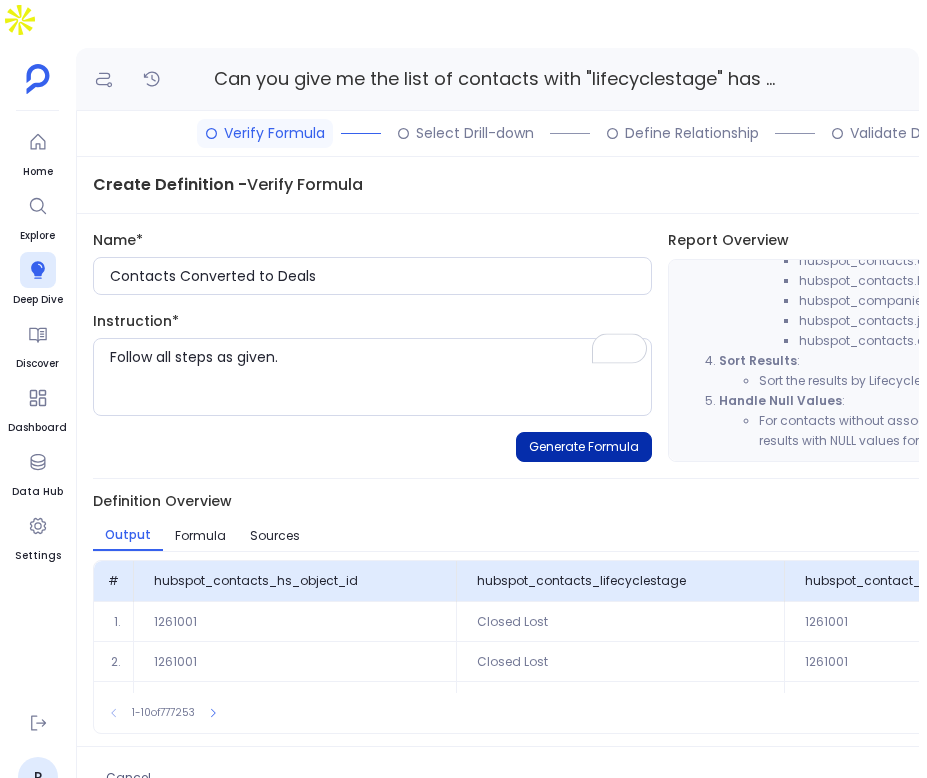 click on "Generate Formula" at bounding box center (584, 447) 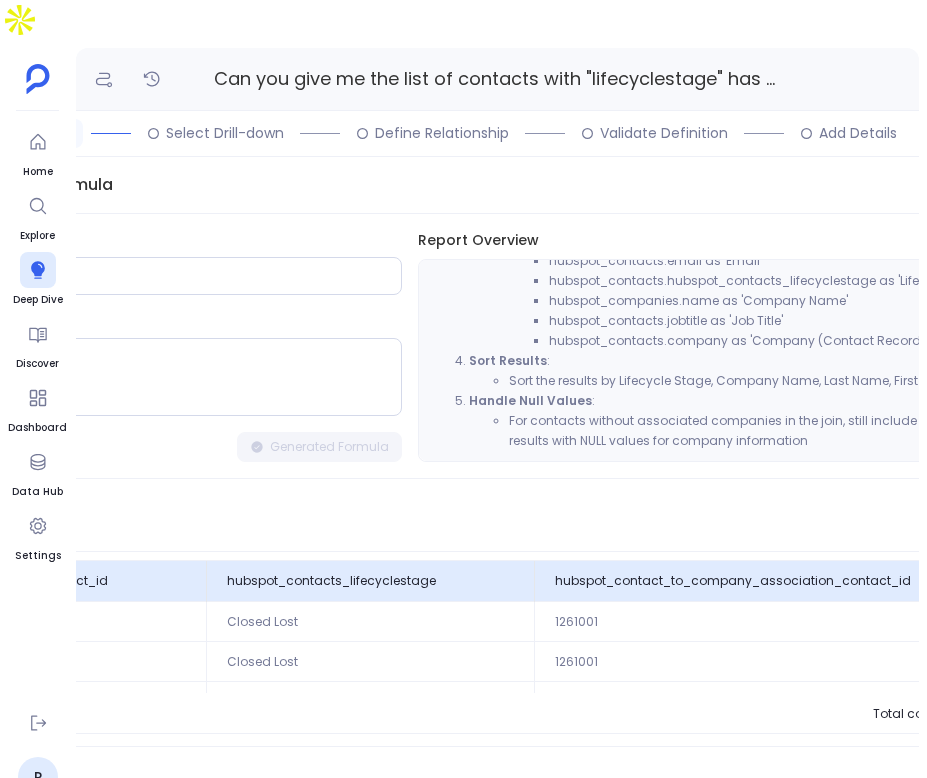 scroll, scrollTop: 0, scrollLeft: 279, axis: horizontal 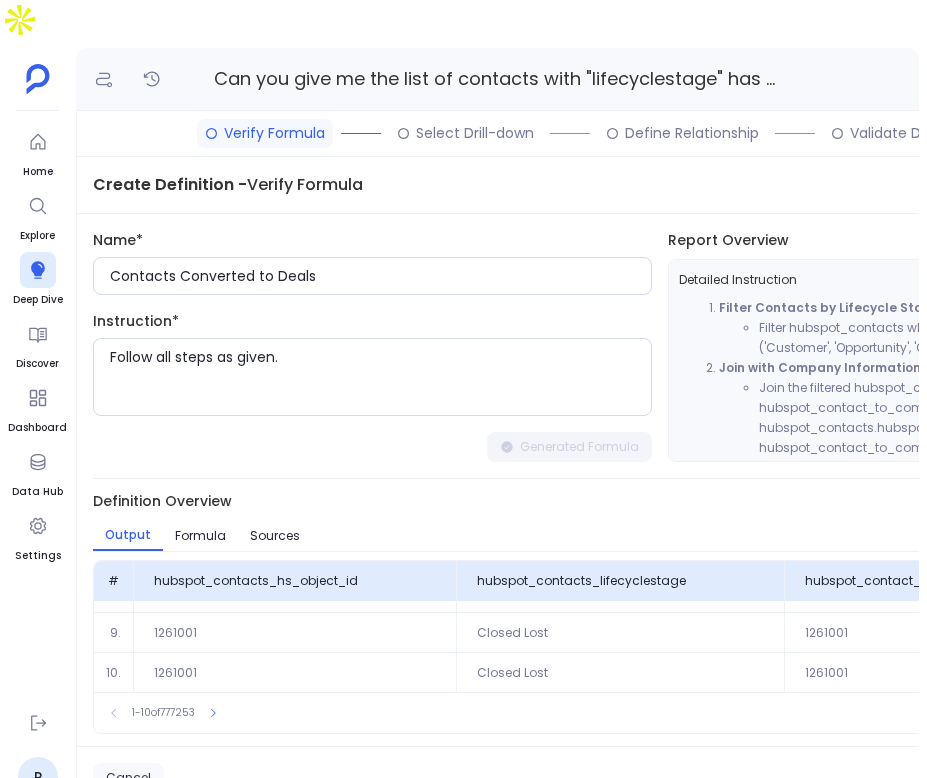 click on "Cancel" at bounding box center [128, 778] 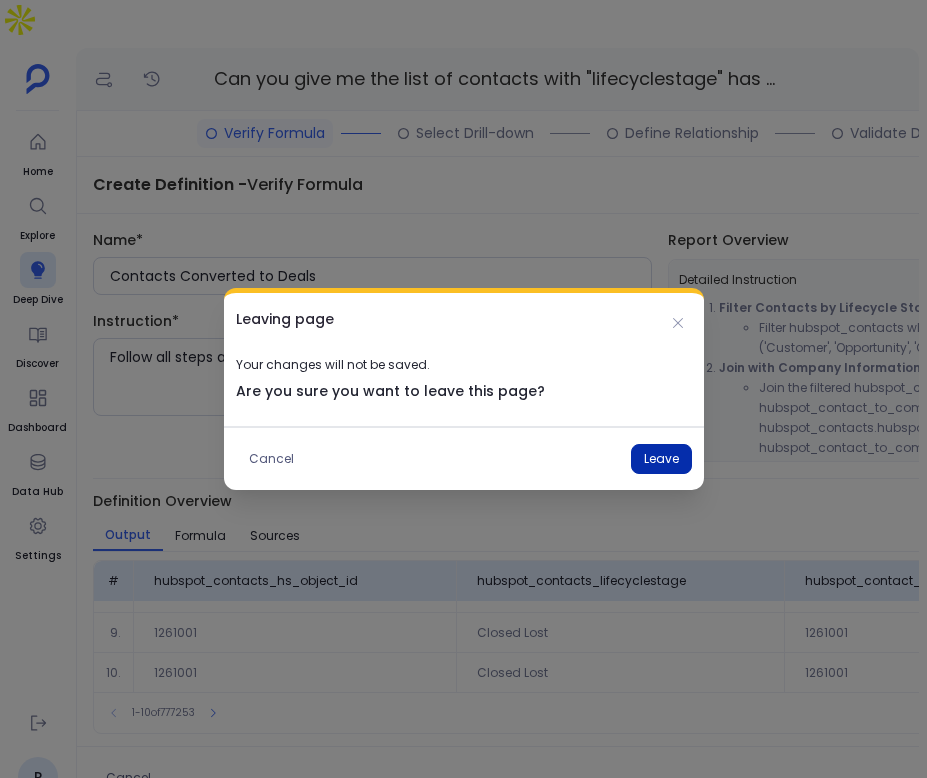 click on "Leave" at bounding box center [661, 459] 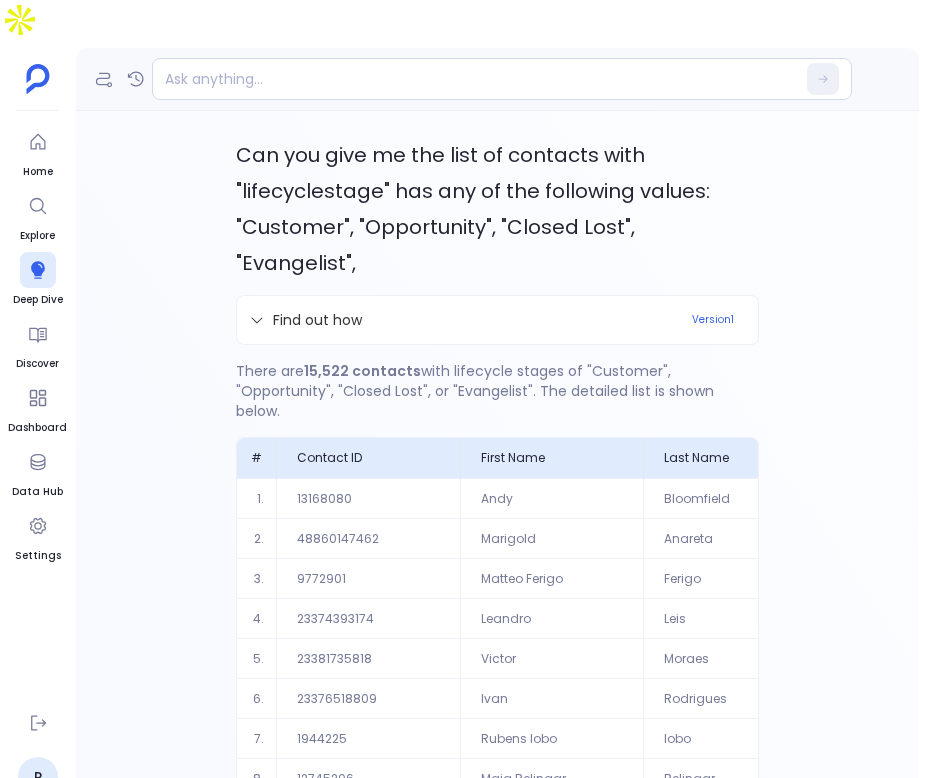 scroll, scrollTop: 160, scrollLeft: 0, axis: vertical 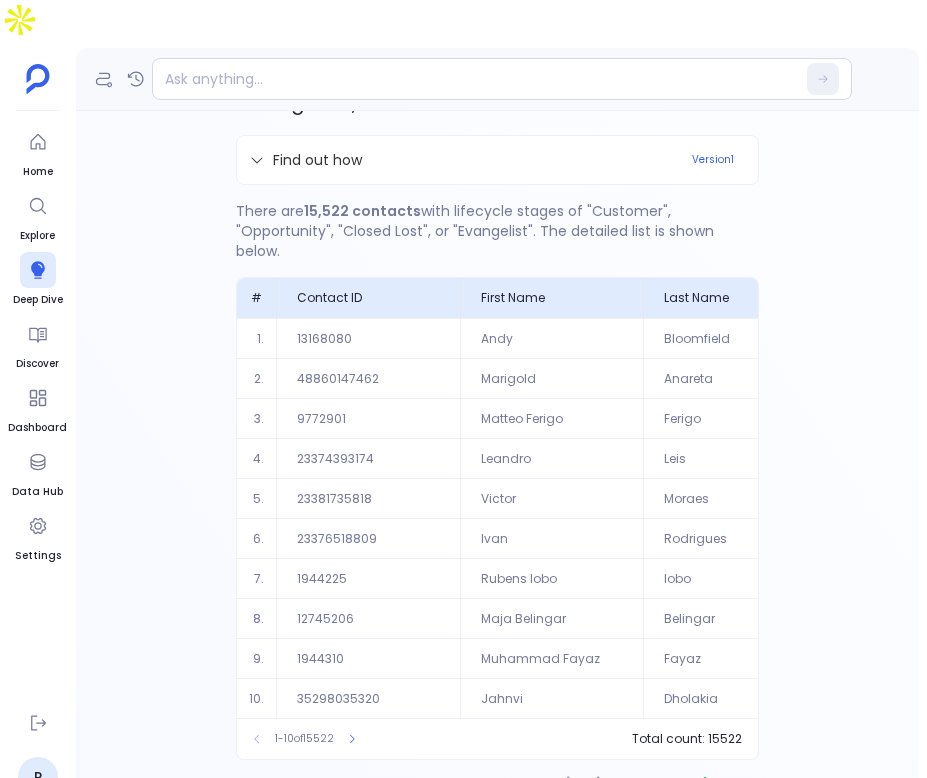 click on "Definition Modify" at bounding box center (328, 784) 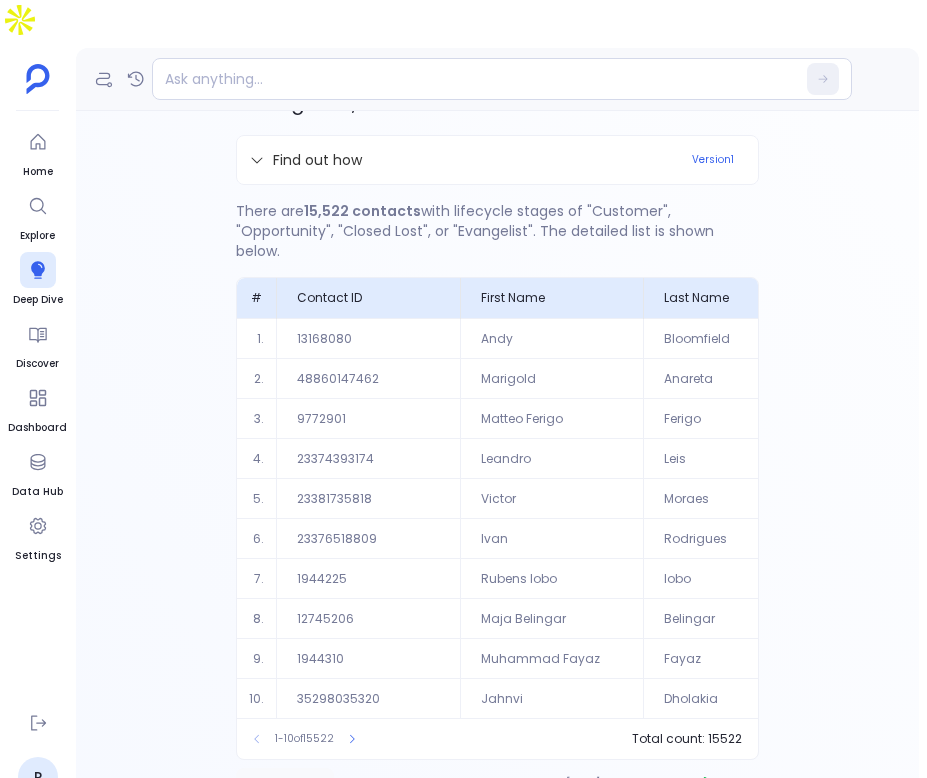 click on "Definition" at bounding box center (285, 784) 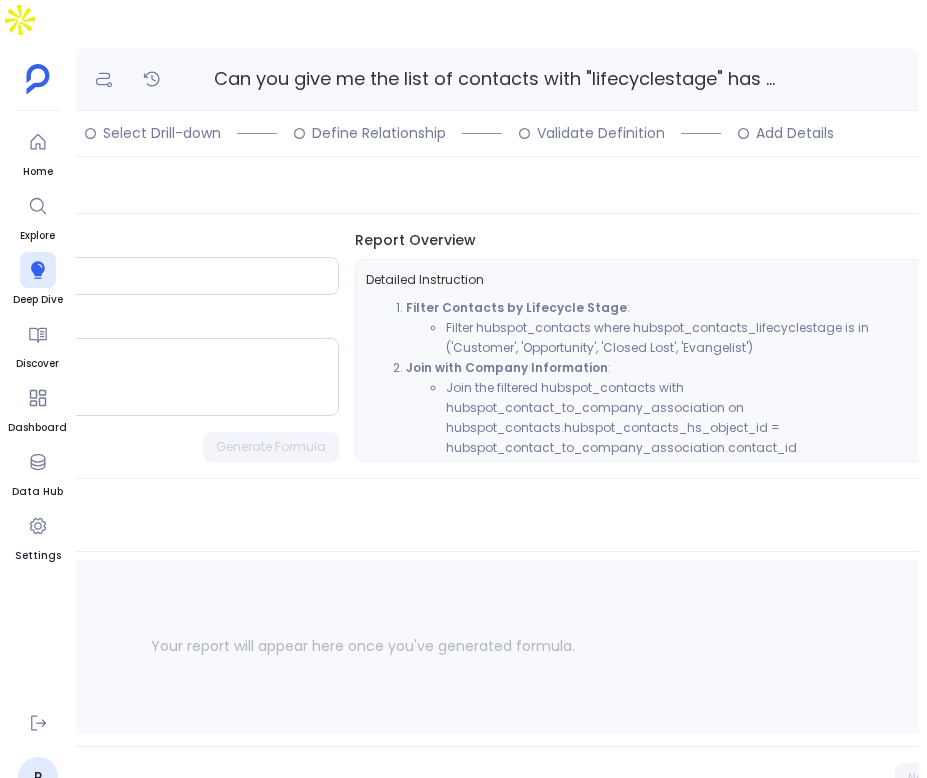 scroll, scrollTop: 0, scrollLeft: 357, axis: horizontal 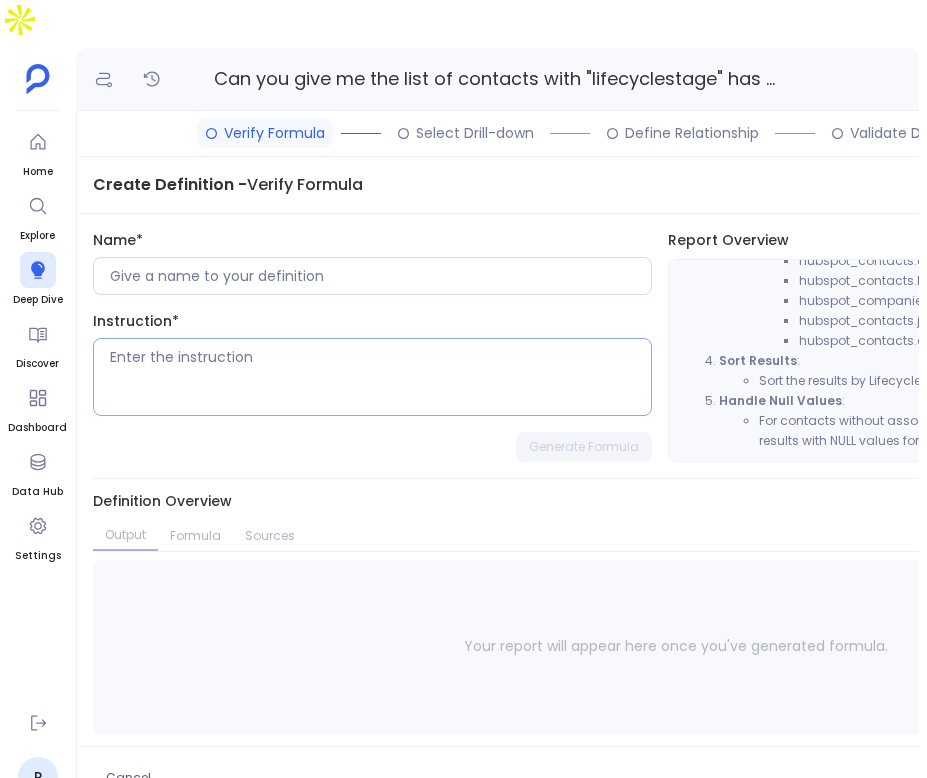 click at bounding box center (380, 377) 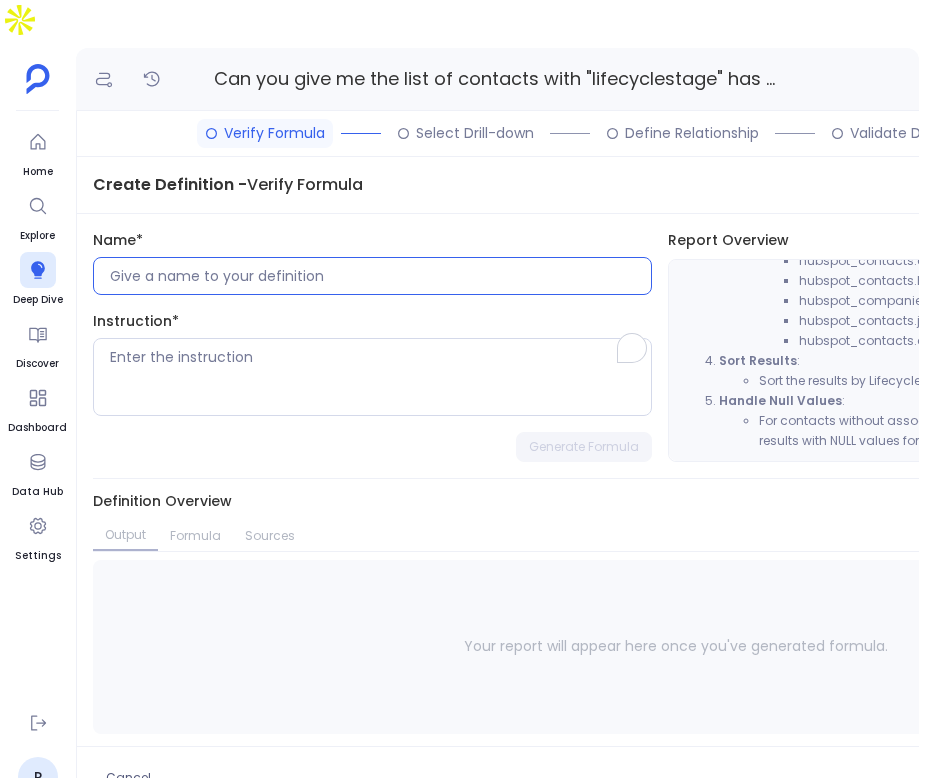 click at bounding box center (380, 276) 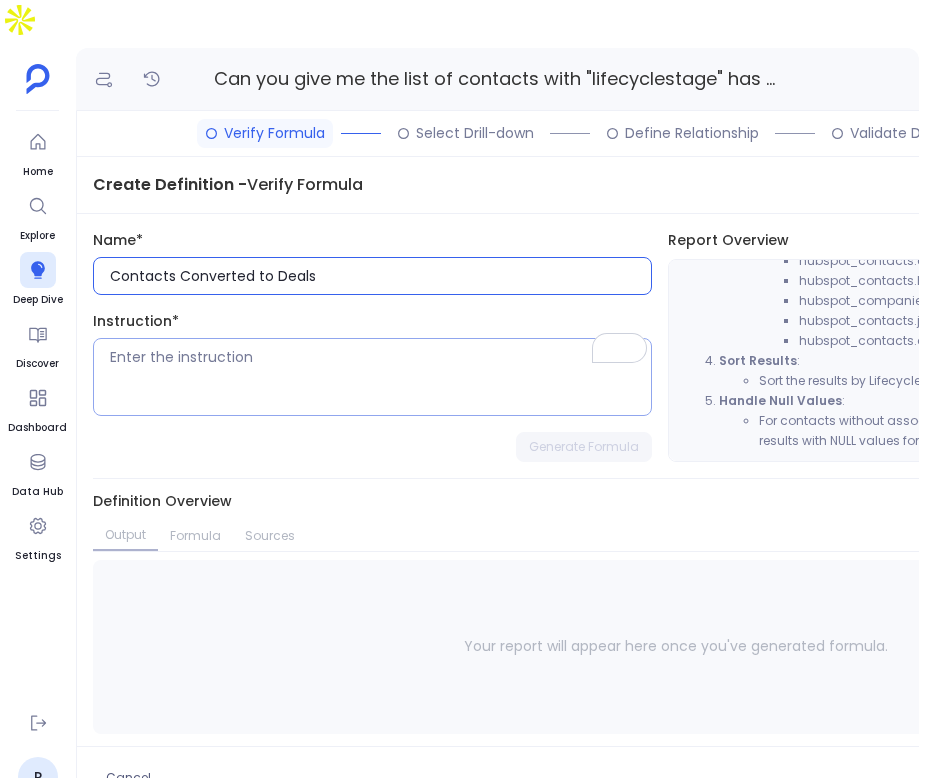 type on "Contacts Converted to Deals" 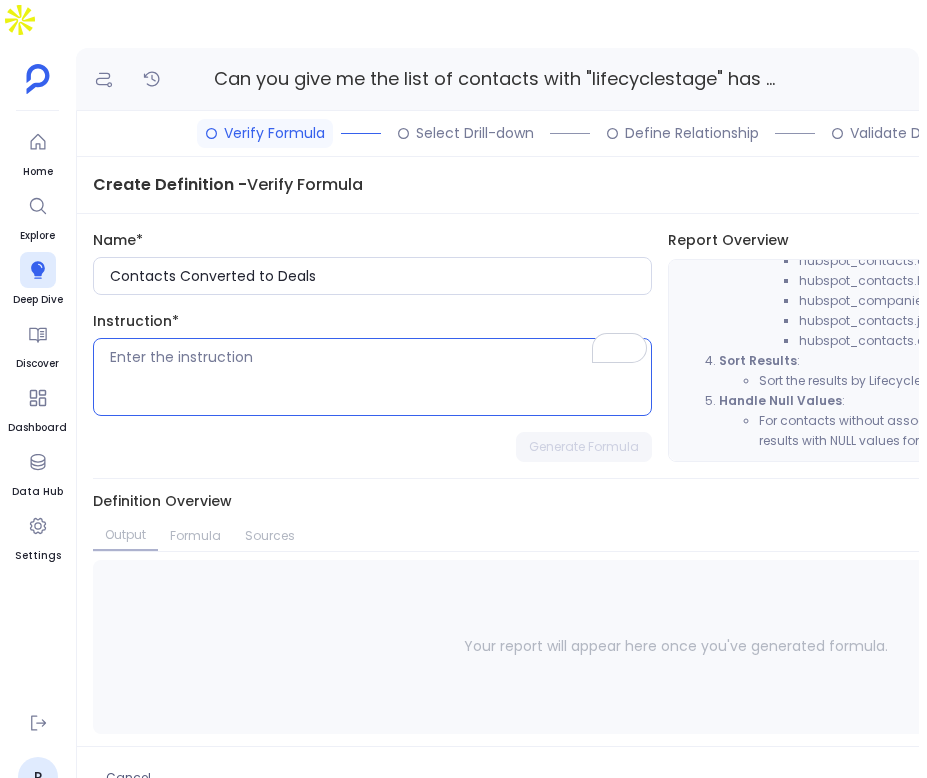 click at bounding box center [380, 377] 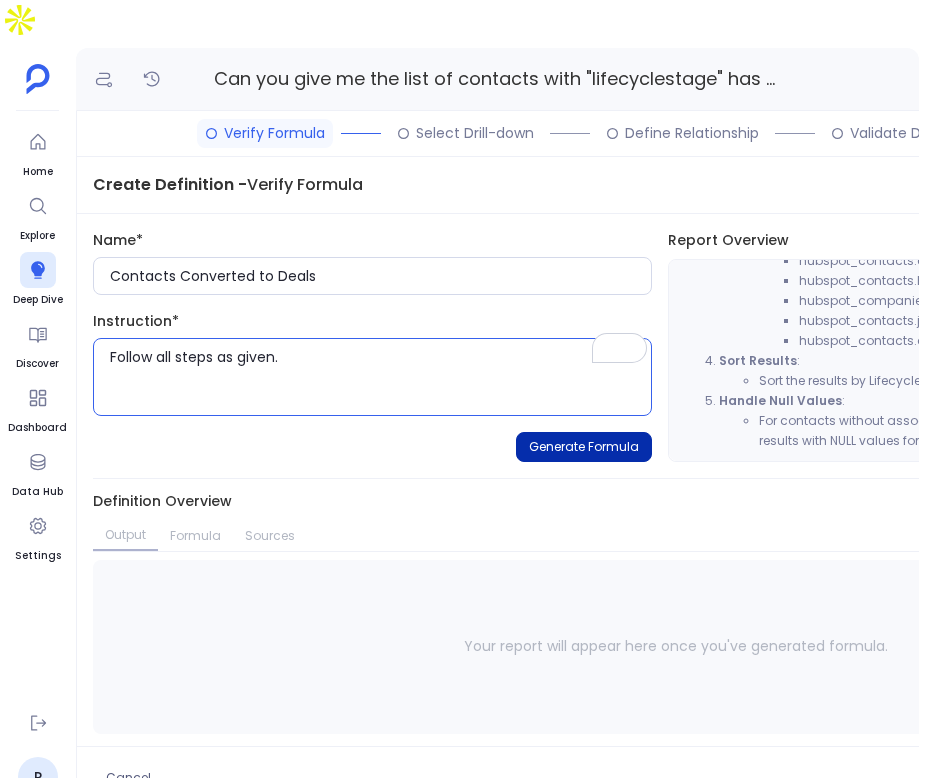 click on "Generate Formula" at bounding box center [584, 447] 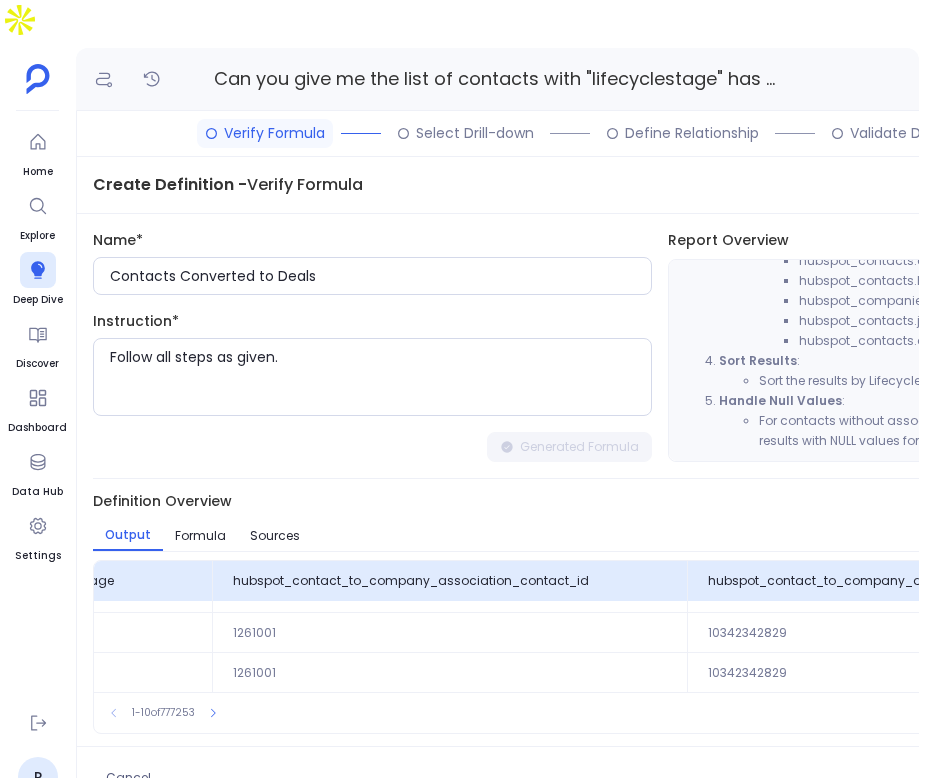 scroll, scrollTop: 312, scrollLeft: 988, axis: both 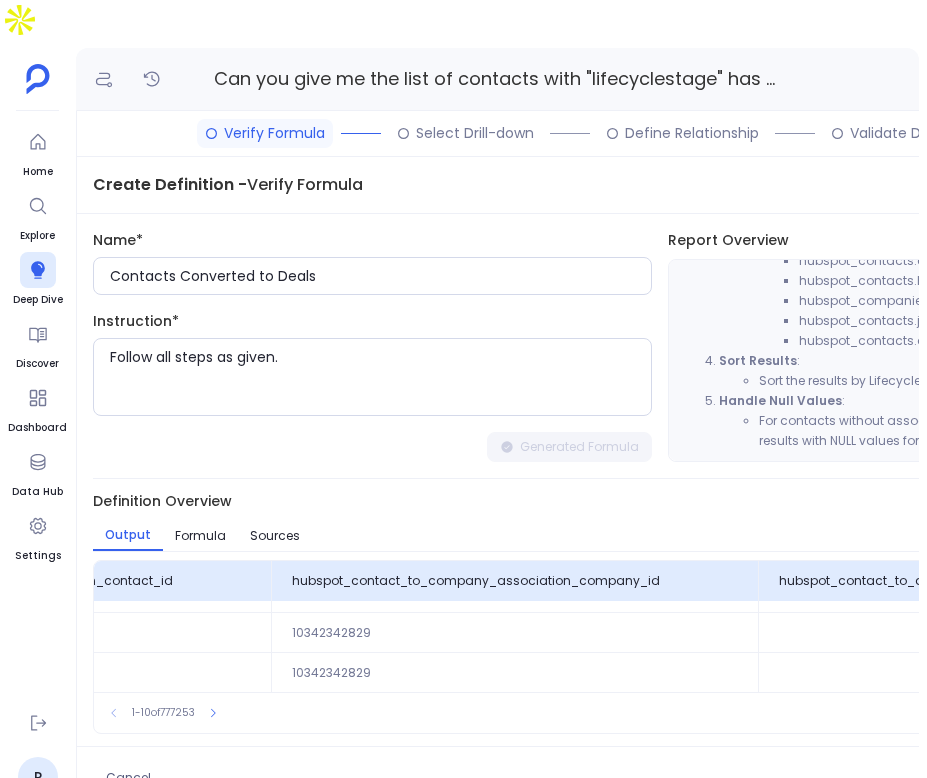 click on "[NUMBER] - [NUMBER] of [NUMBER] Total count: [NUMBER]" at bounding box center (676, 713) 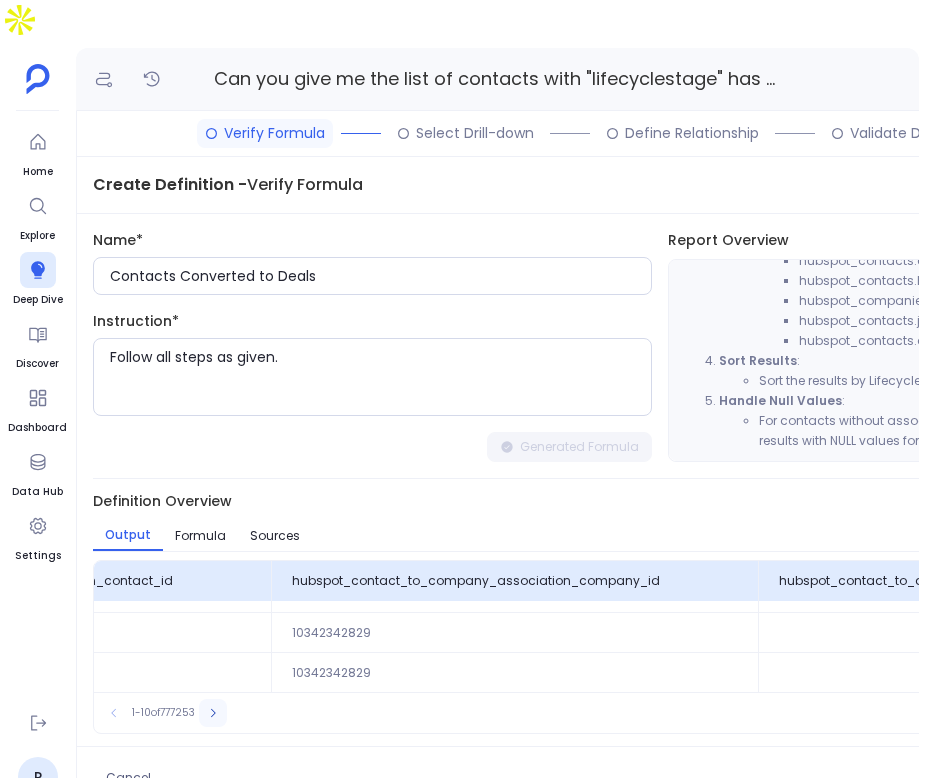 click at bounding box center [114, 713] 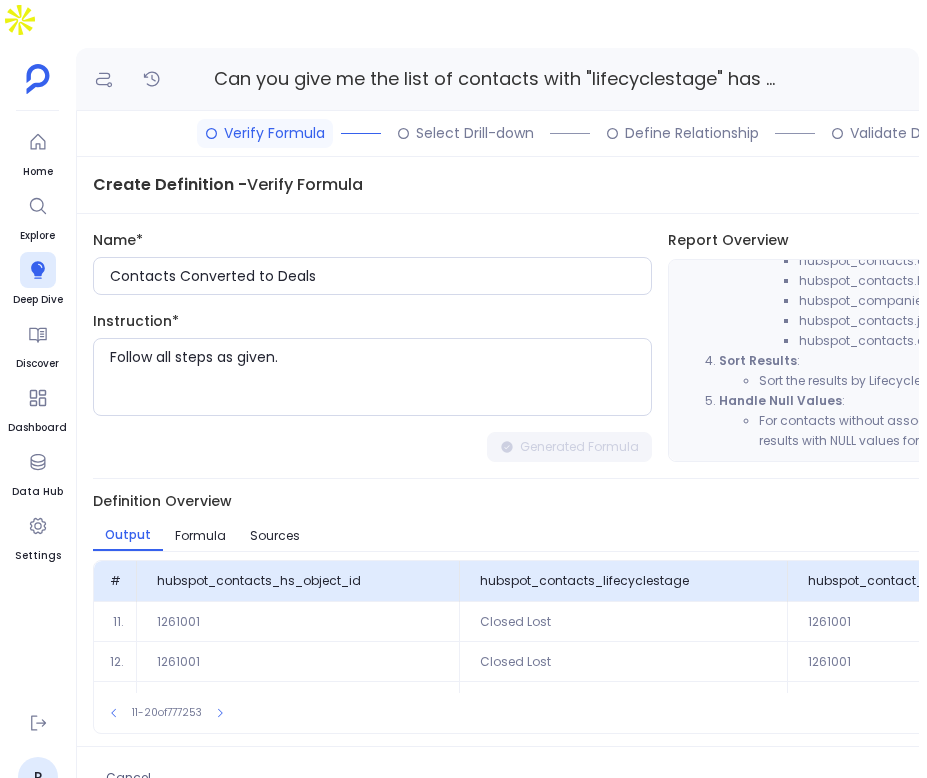 click at bounding box center (220, 713) 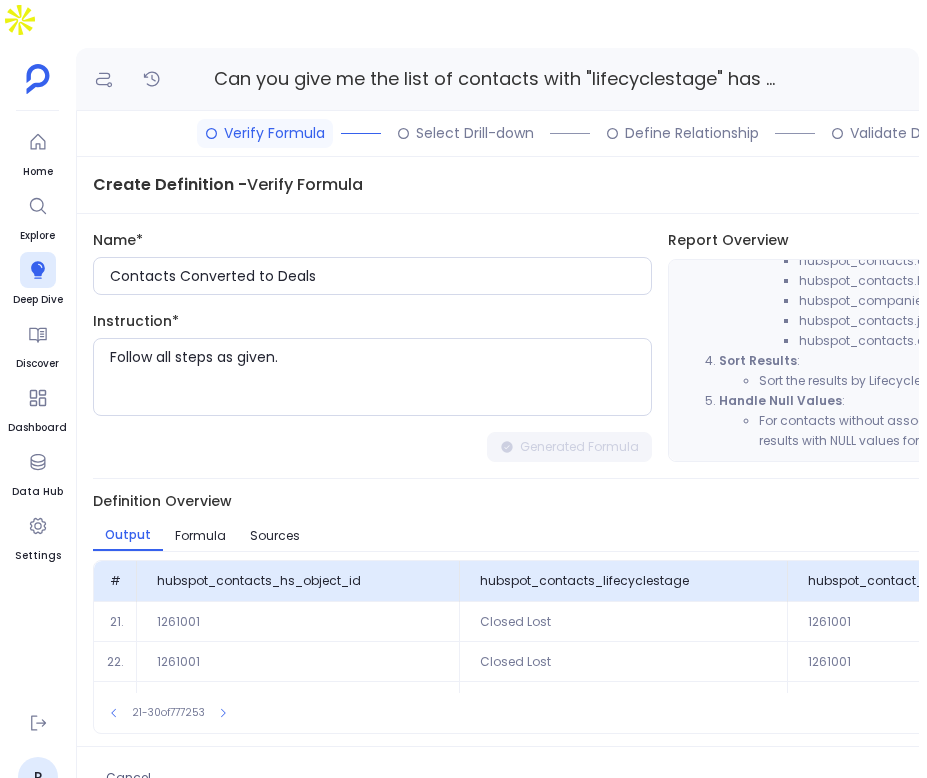 click at bounding box center [223, 713] 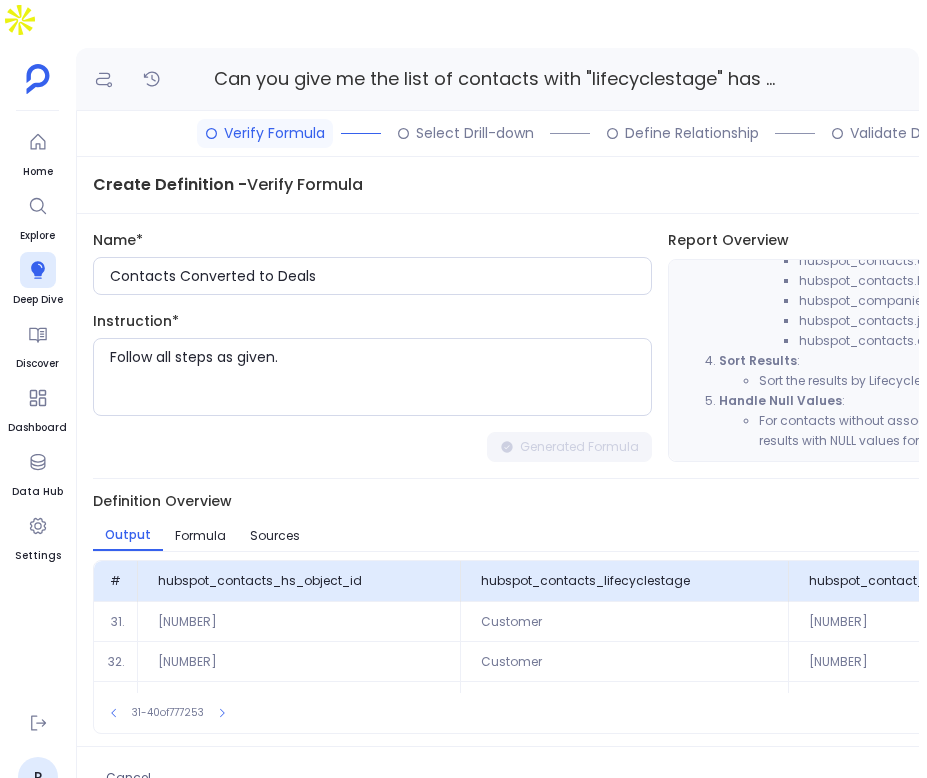 click at bounding box center [222, 713] 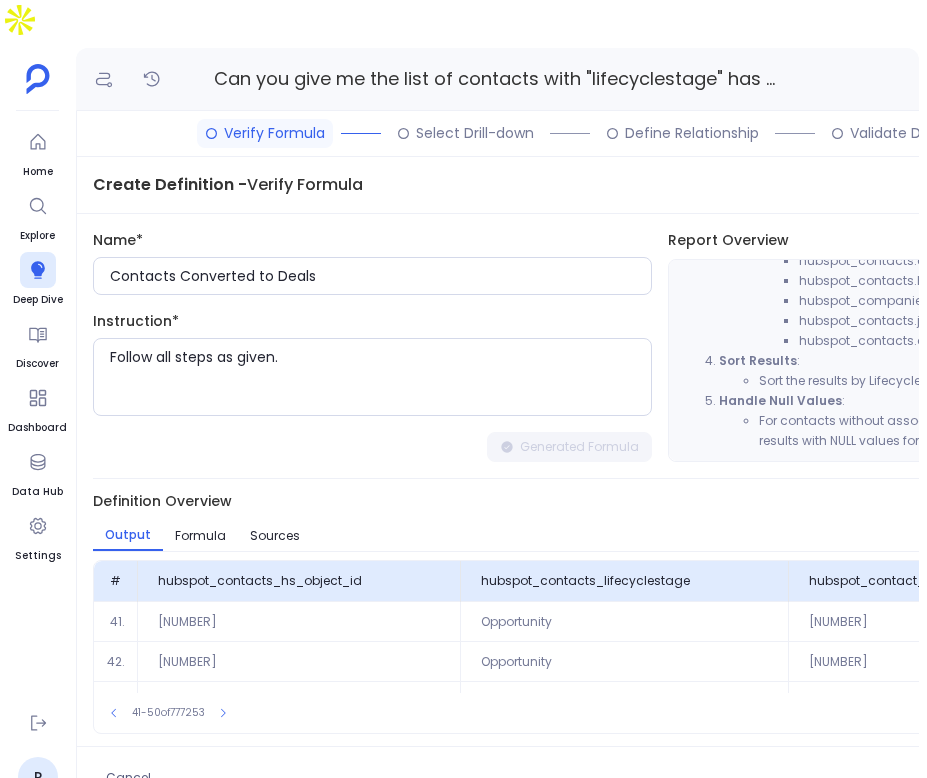 click at bounding box center [223, 713] 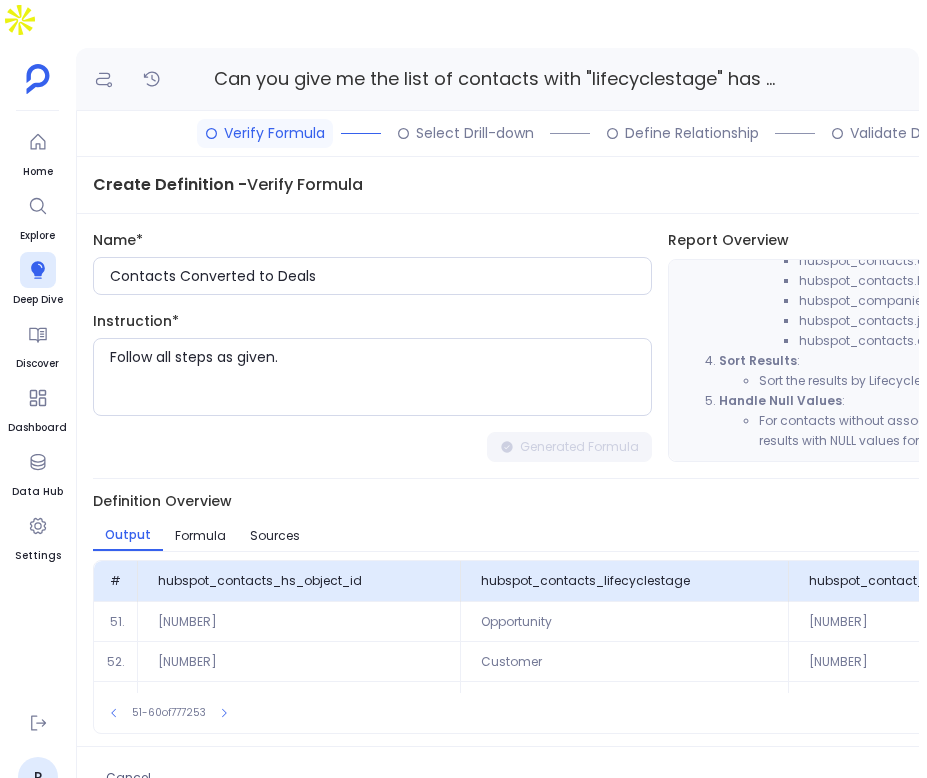 click at bounding box center (224, 713) 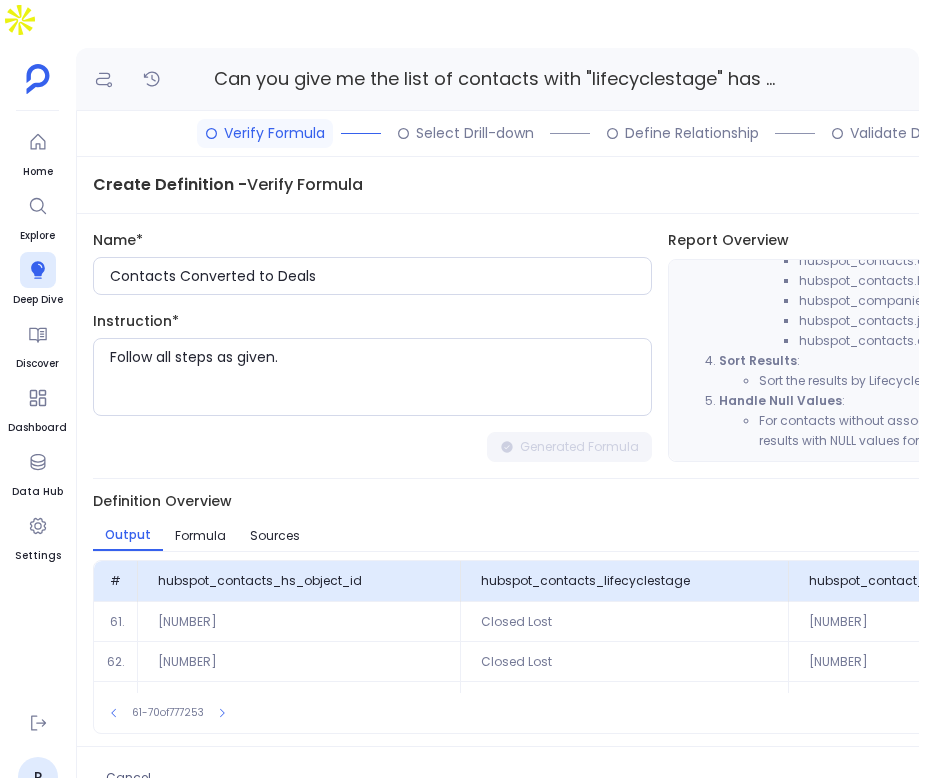 click at bounding box center (222, 713) 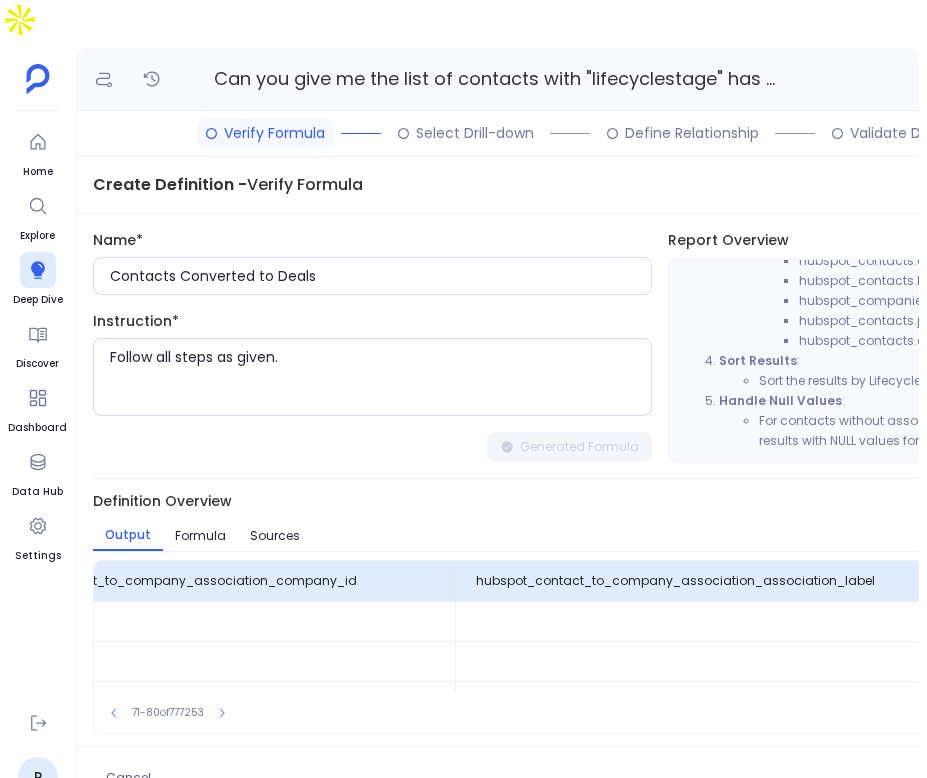 scroll, scrollTop: 0, scrollLeft: 1636, axis: horizontal 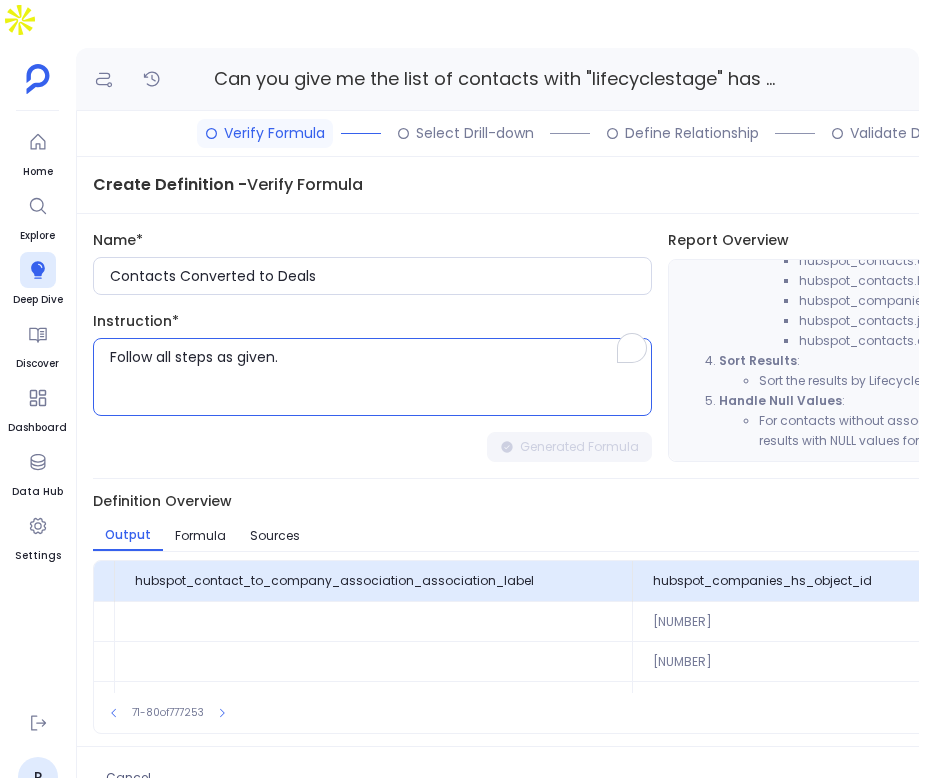 click on "Follow all steps as given." at bounding box center [380, 377] 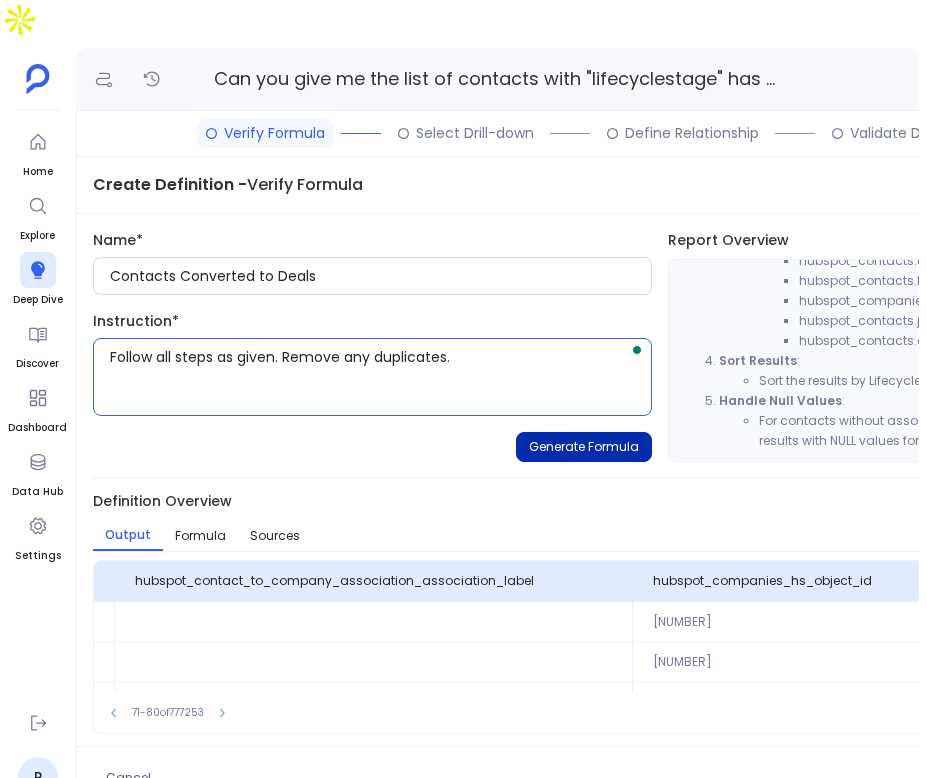 type on "Follow all steps as given. Remove any duplicates." 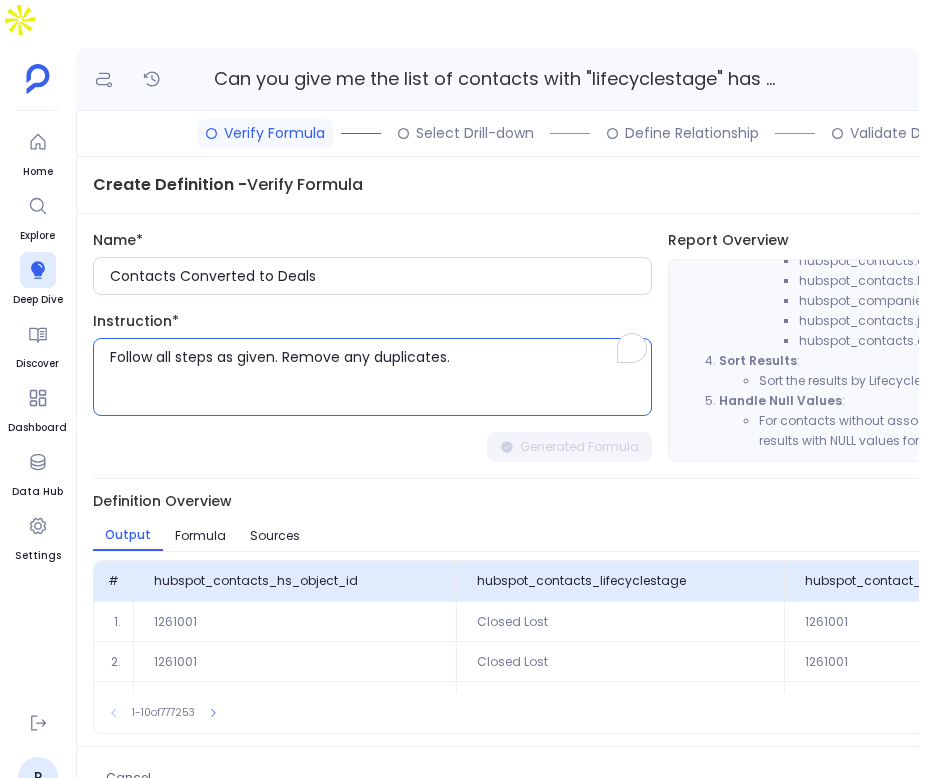 click on "Follow all steps as given. Remove any duplicates." at bounding box center (380, 377) 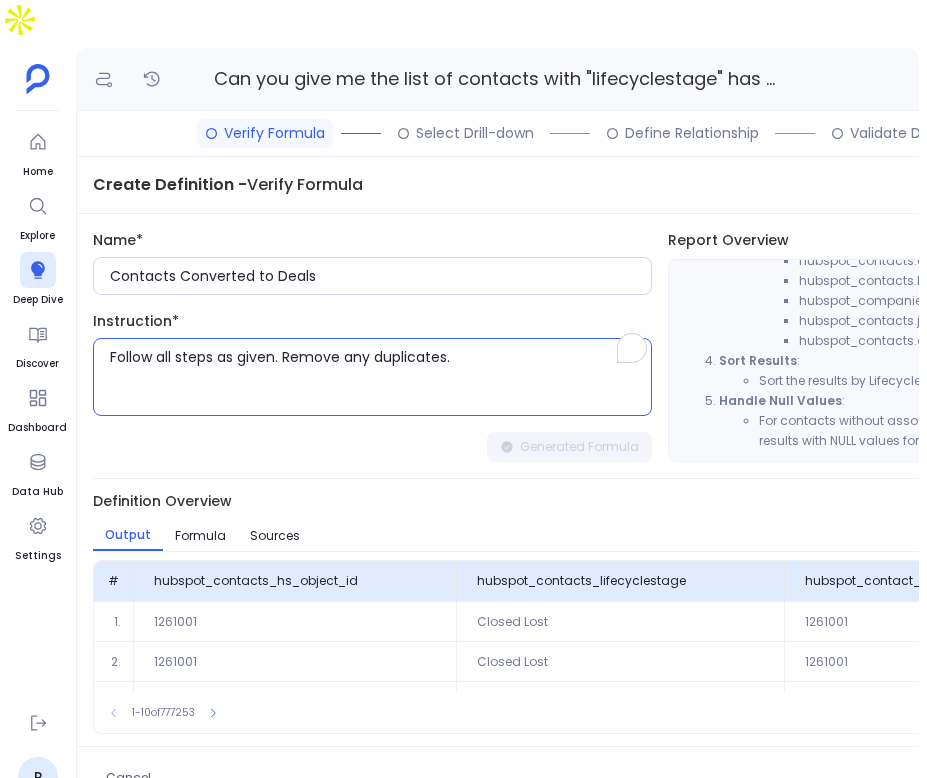 scroll, scrollTop: 0, scrollLeft: 357, axis: horizontal 